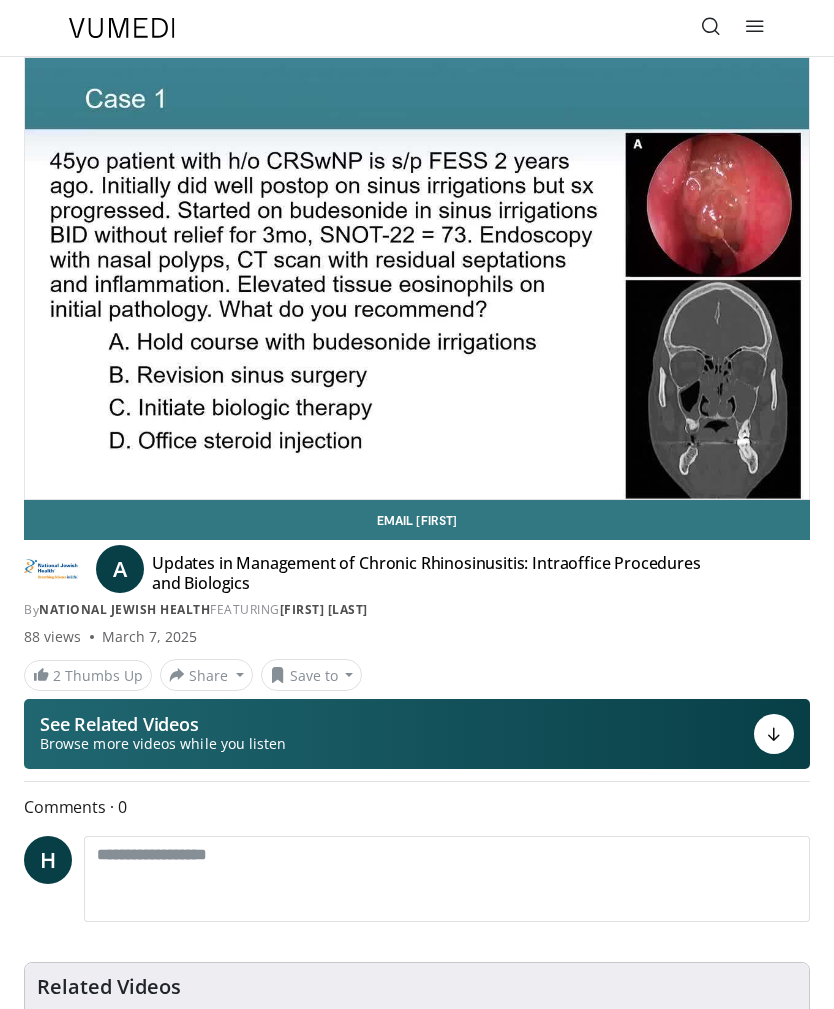 scroll, scrollTop: 0, scrollLeft: 0, axis: both 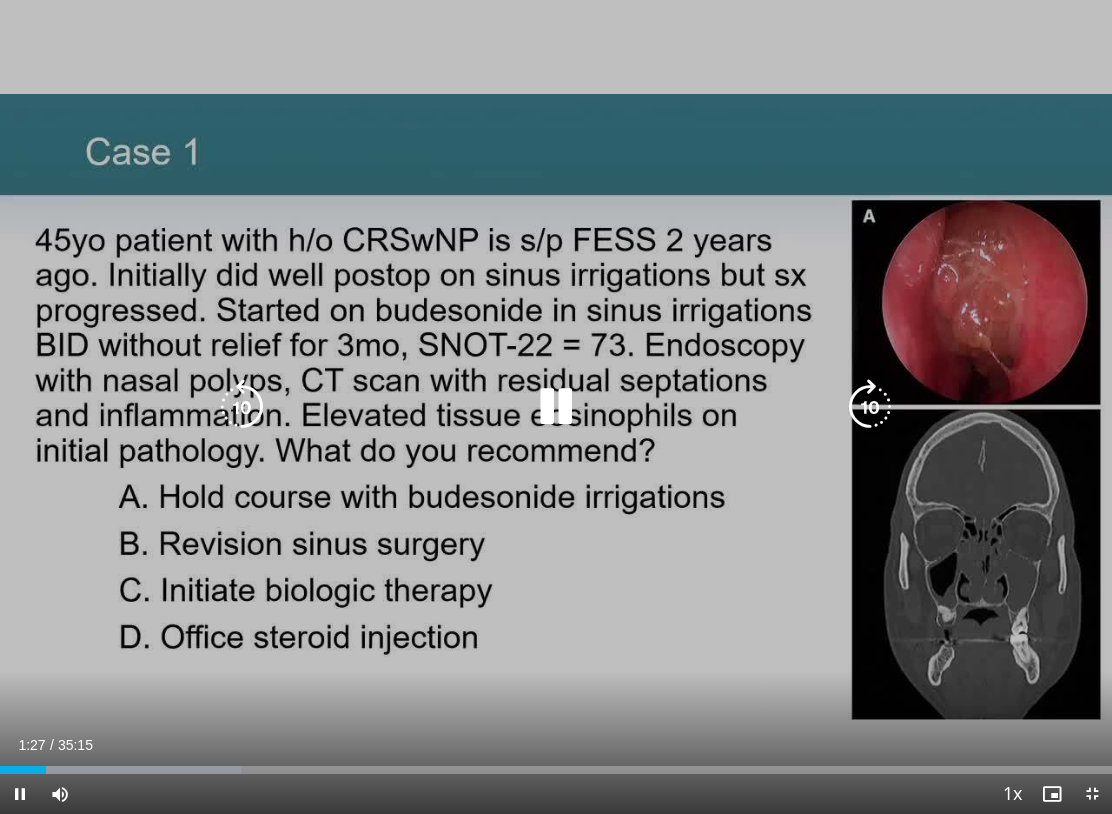 click at bounding box center [556, 407] 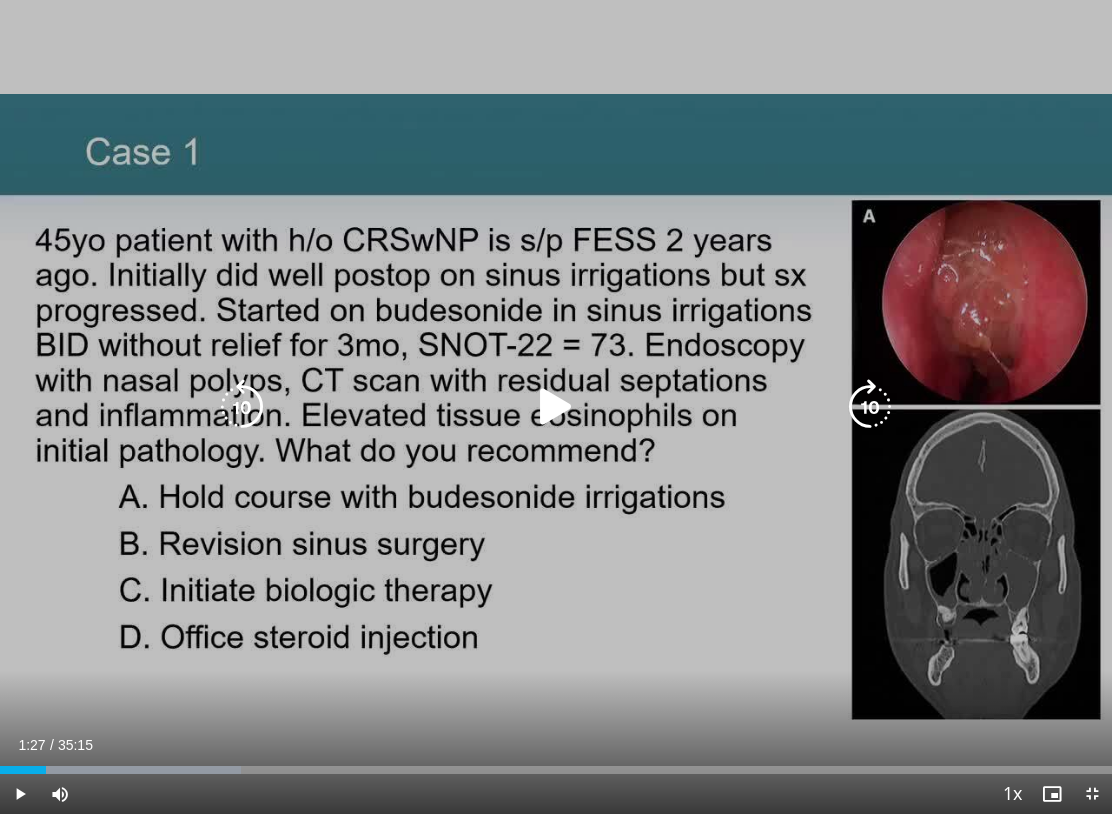 click at bounding box center [556, 407] 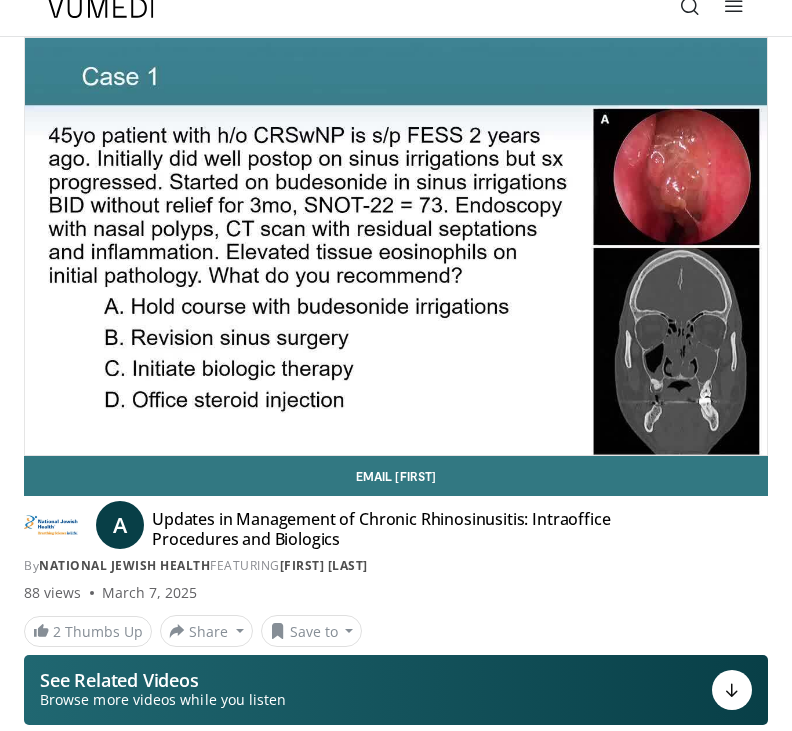 click on "2
Thumbs Up
Share Updates in Management of ...
×
Enter one or more e-mail addresses, each in a new line
Message
Send
Close
Share
E-mail
Tweet
Share
Save to
Add to Favorites
New Playlist
New Playlist
×
Title
Description ****" at bounding box center [396, 631] 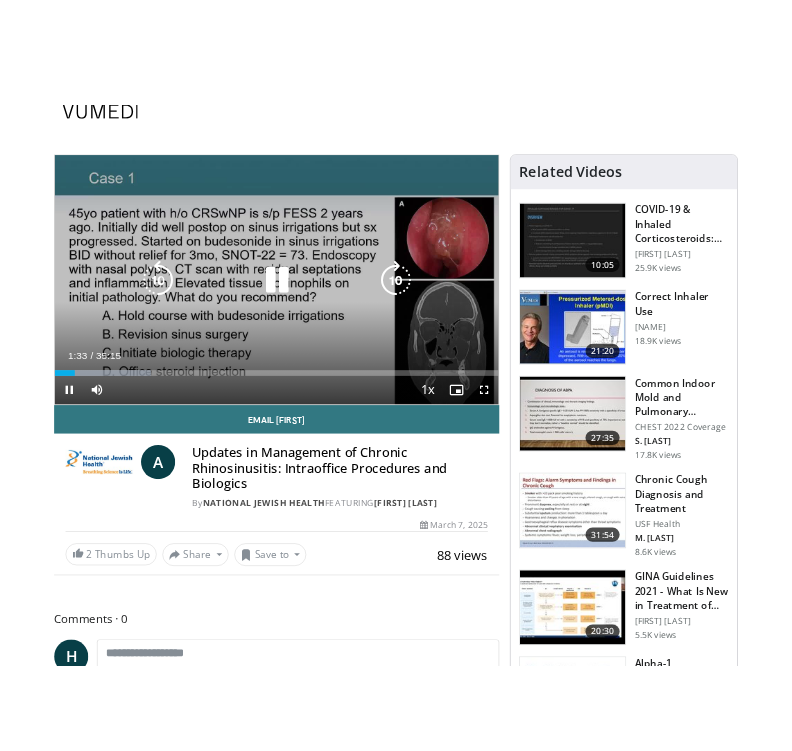 scroll, scrollTop: 20, scrollLeft: 0, axis: vertical 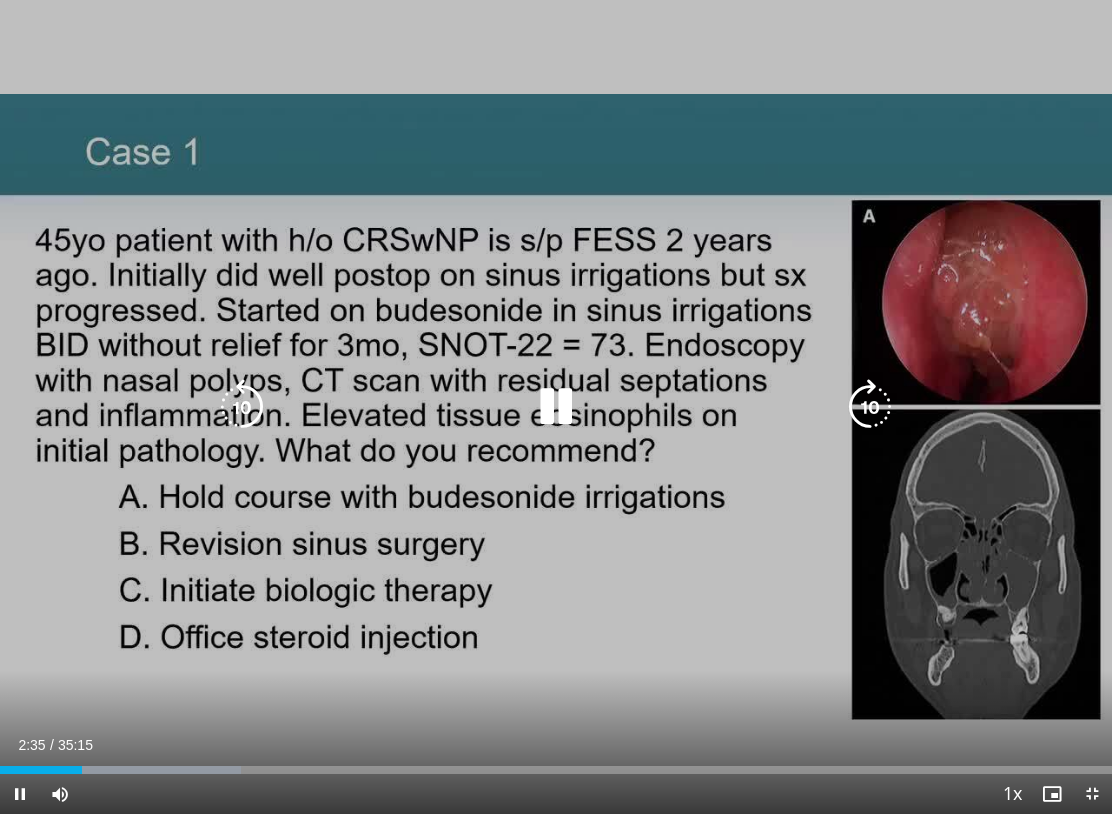 click on "10 seconds
Tap to unmute" at bounding box center (556, 407) 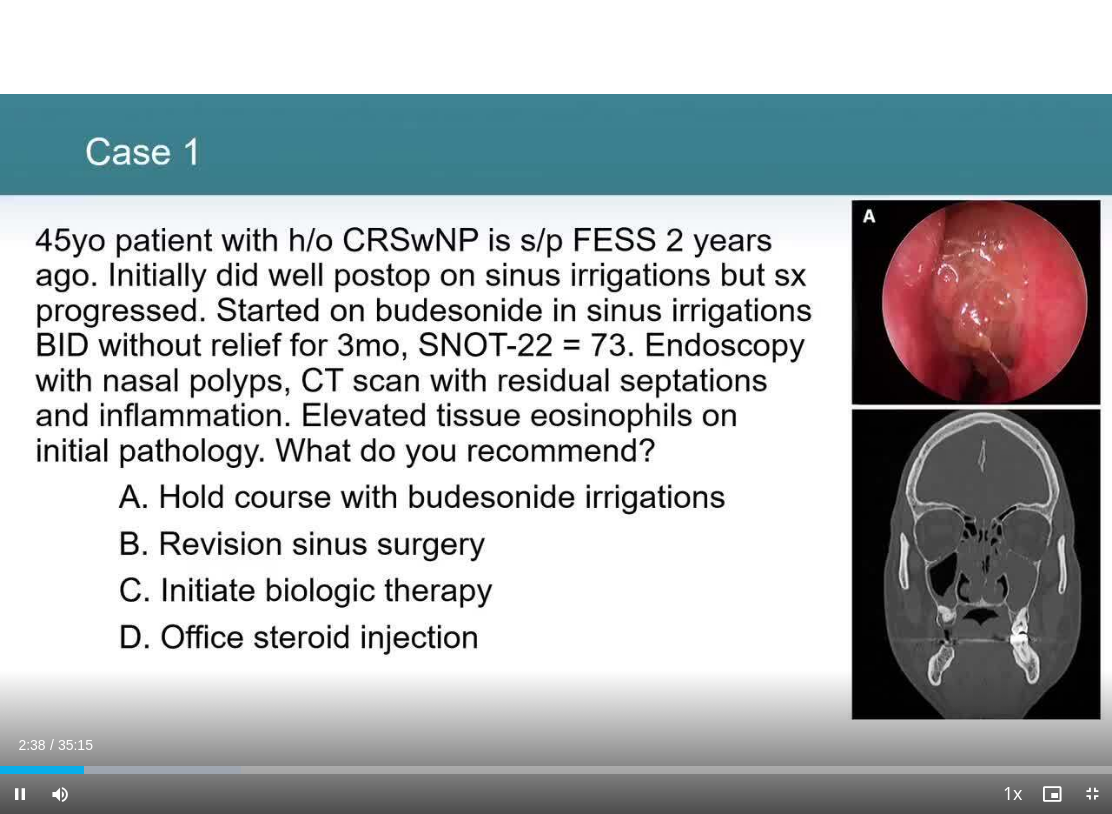click on "10 seconds
Tap to unmute" at bounding box center [556, 407] 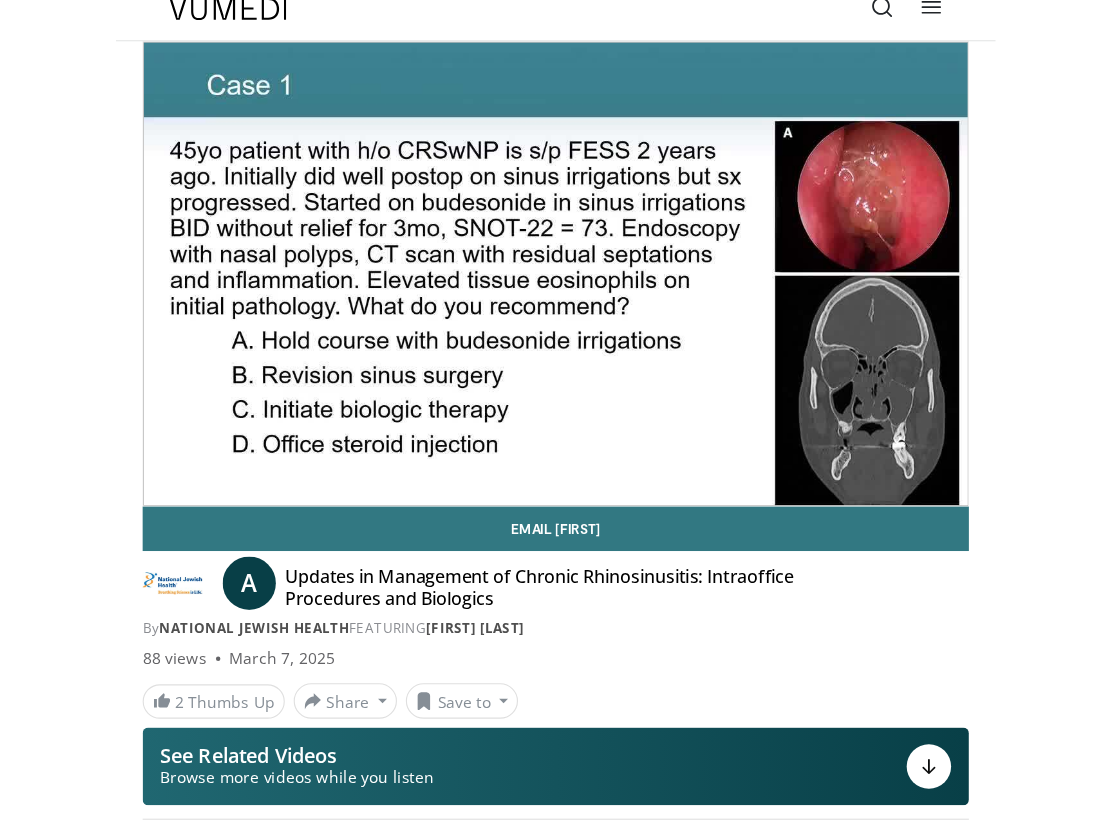scroll, scrollTop: 0, scrollLeft: 0, axis: both 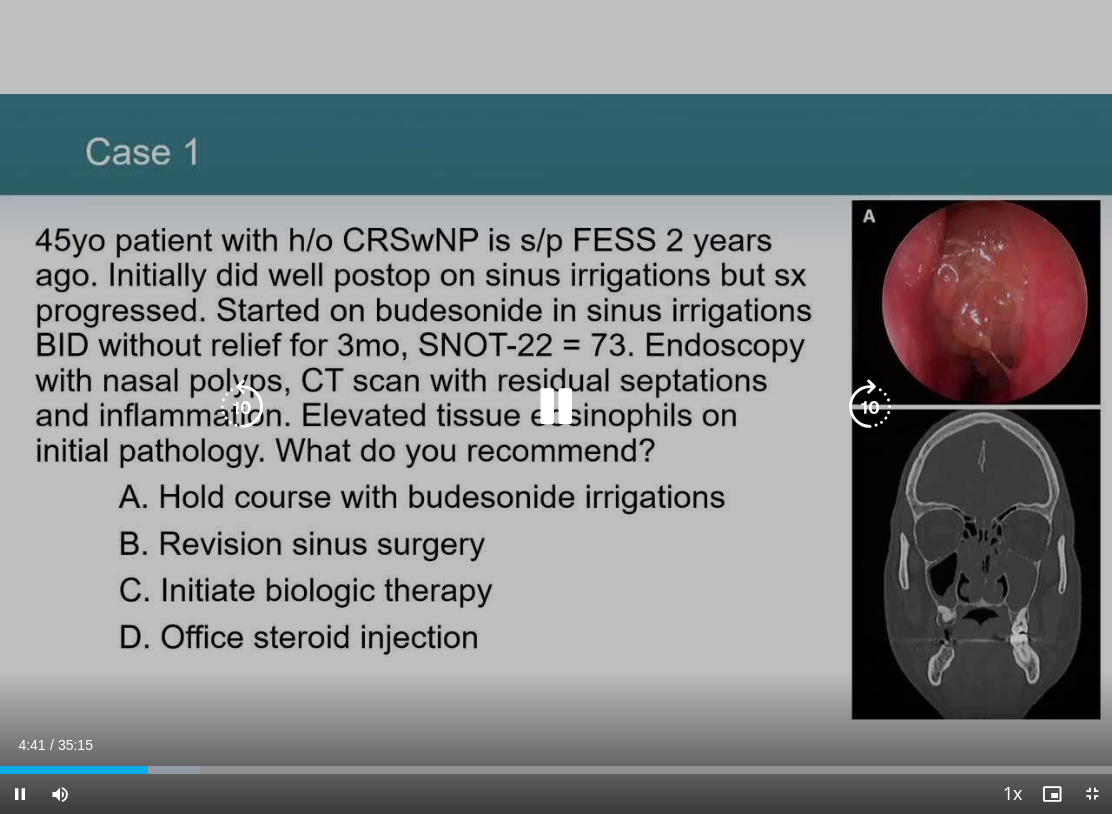 click at bounding box center (242, 407) 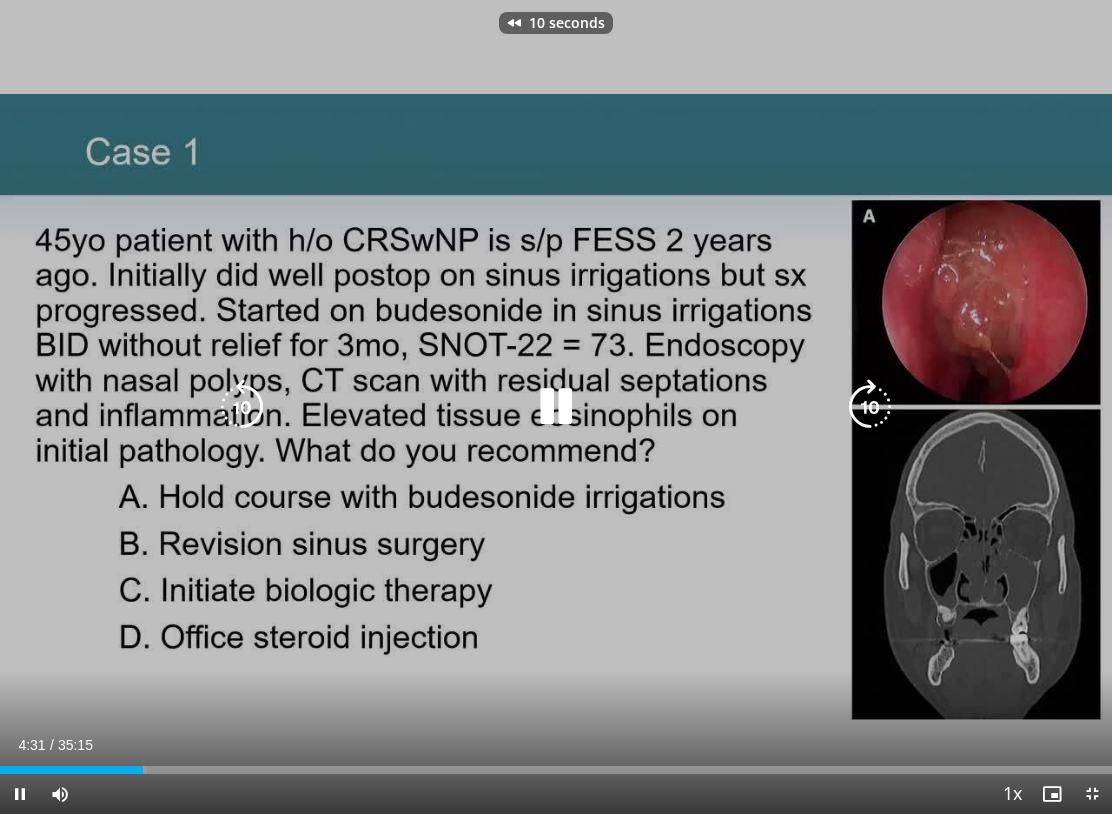 click at bounding box center (242, 407) 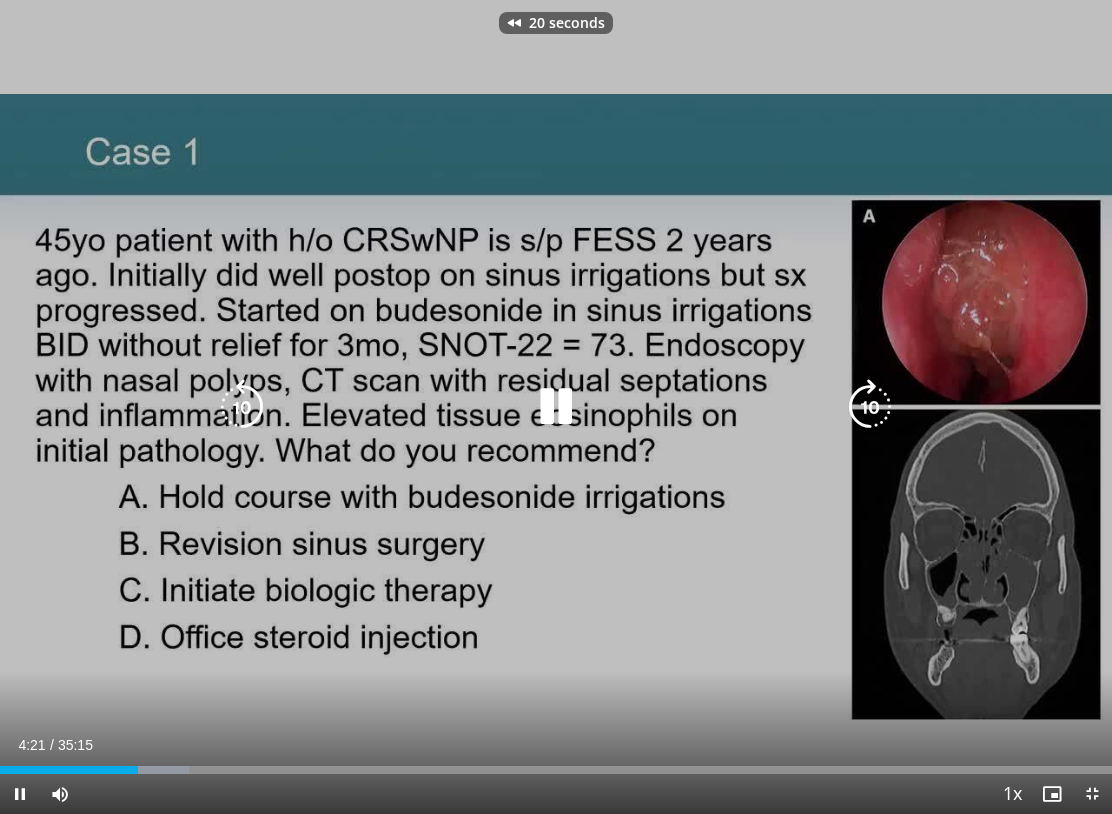 click at bounding box center [242, 407] 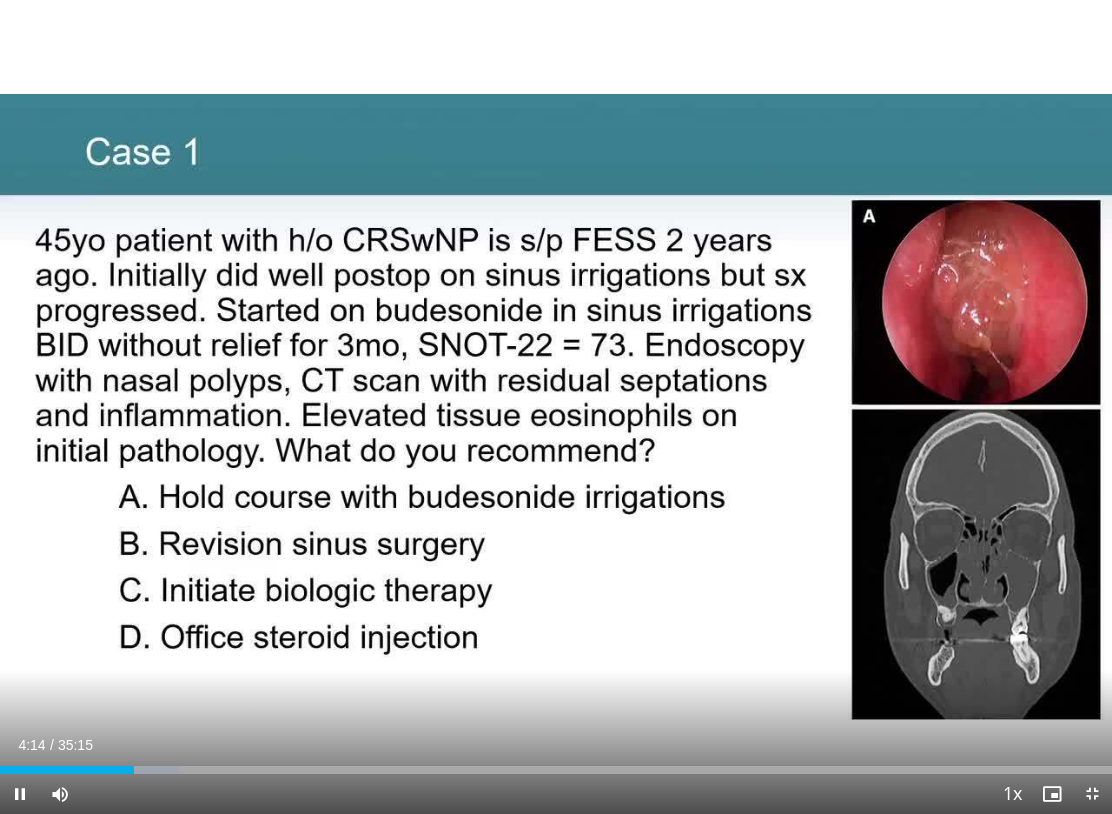 click at bounding box center (556, 407) 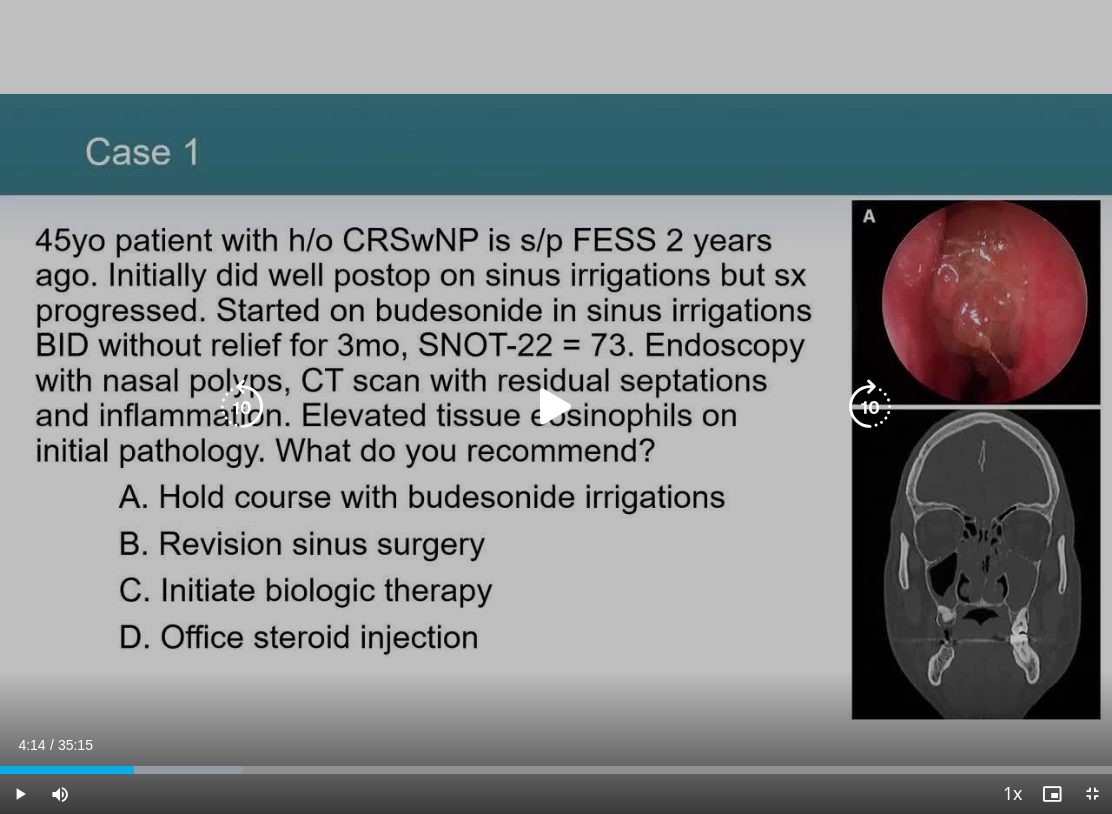 click at bounding box center [556, 407] 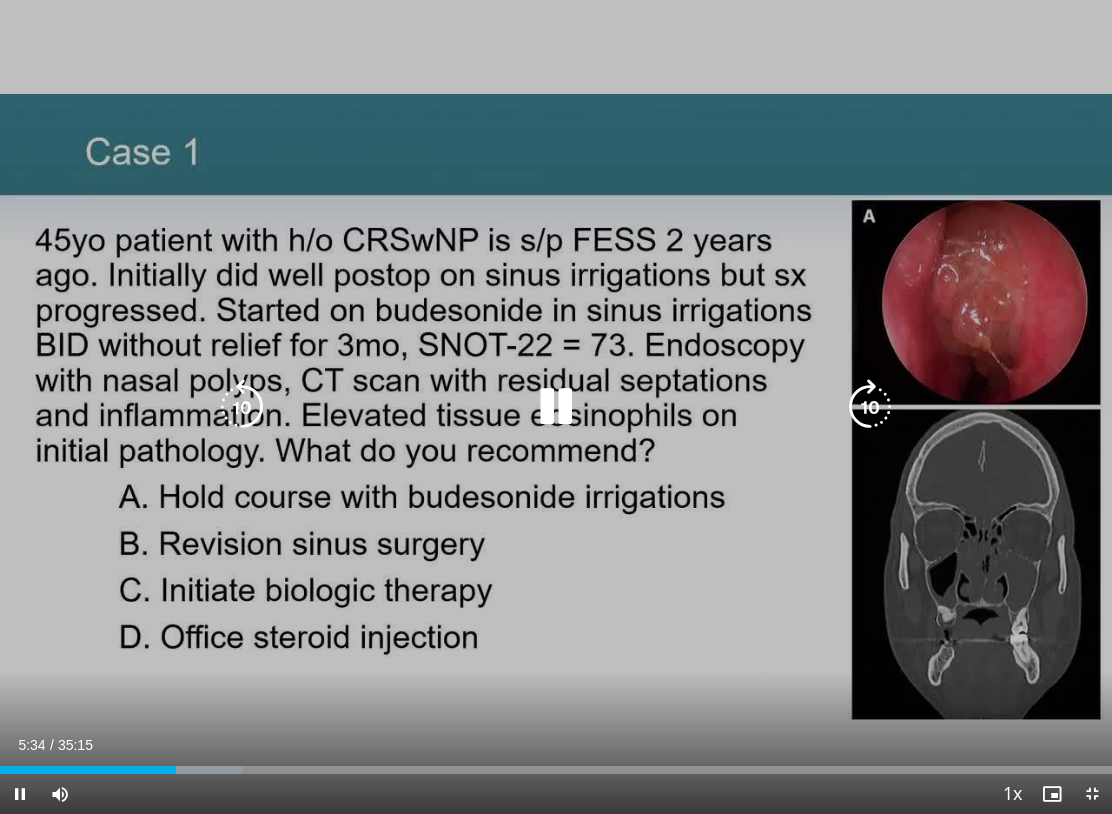 click on "30 seconds
Tap to unmute" at bounding box center (556, 407) 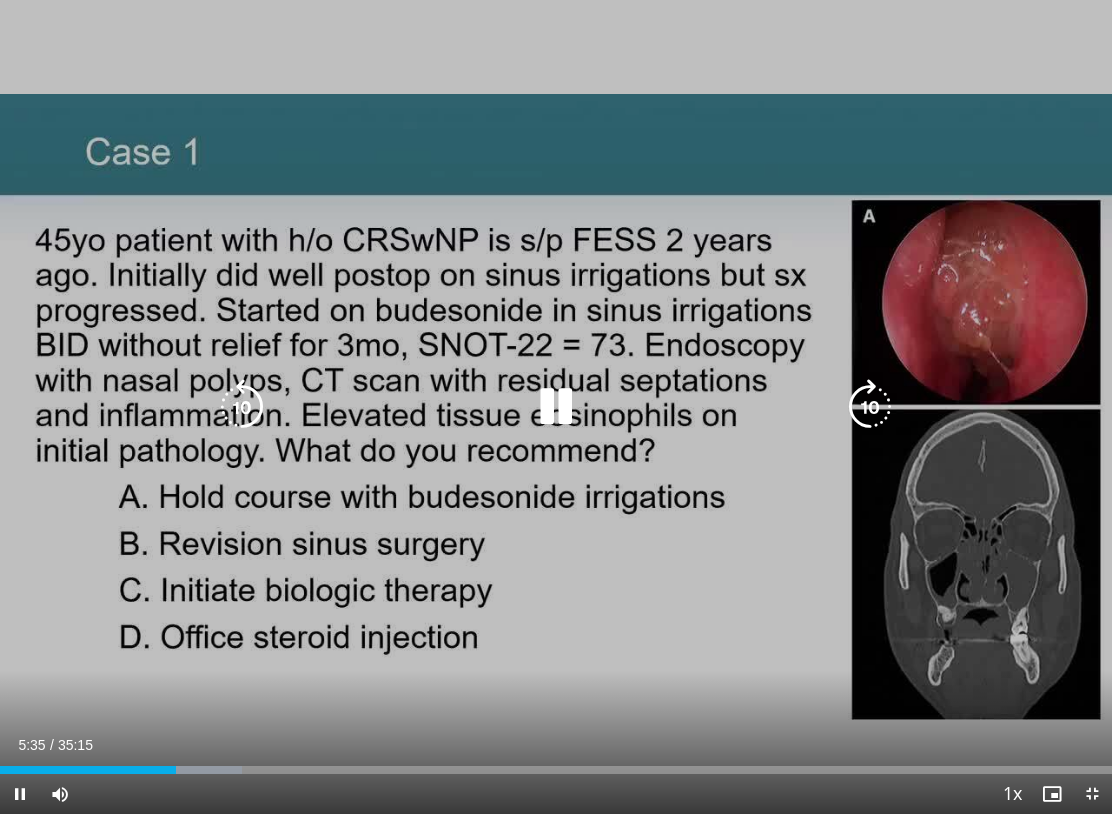 click on "30 seconds
Tap to unmute" at bounding box center [556, 407] 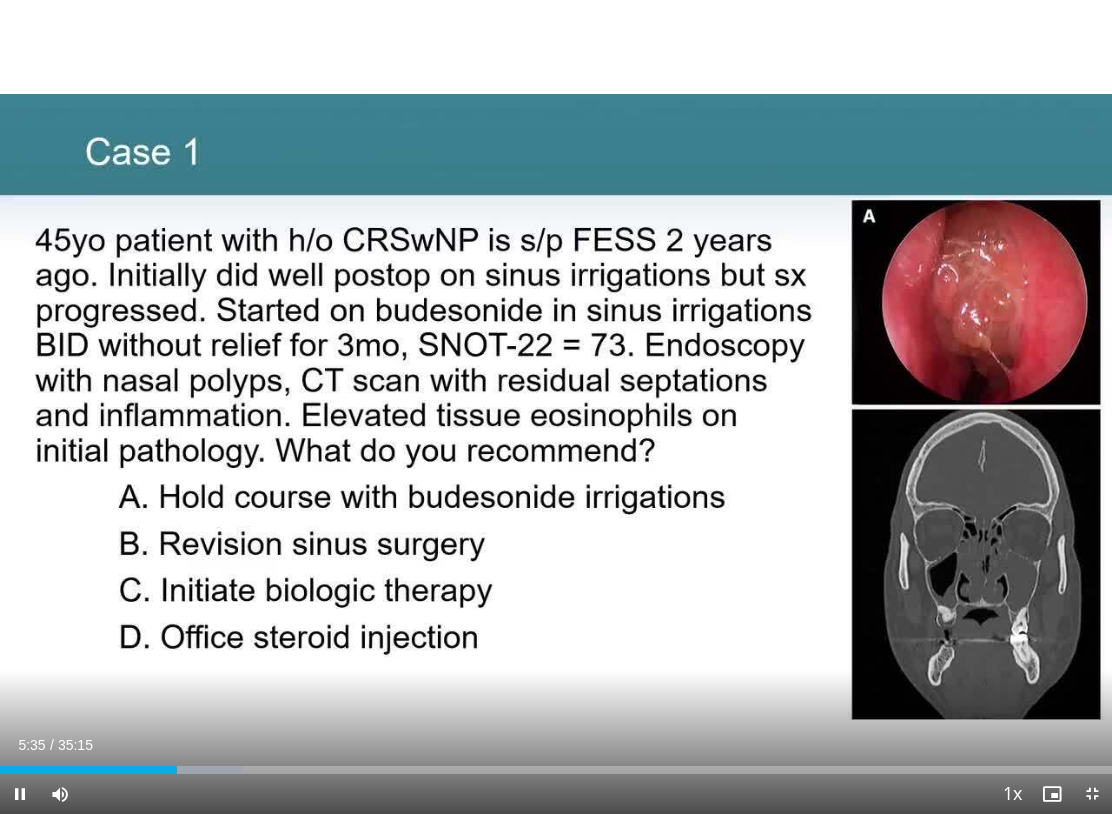click at bounding box center (242, 407) 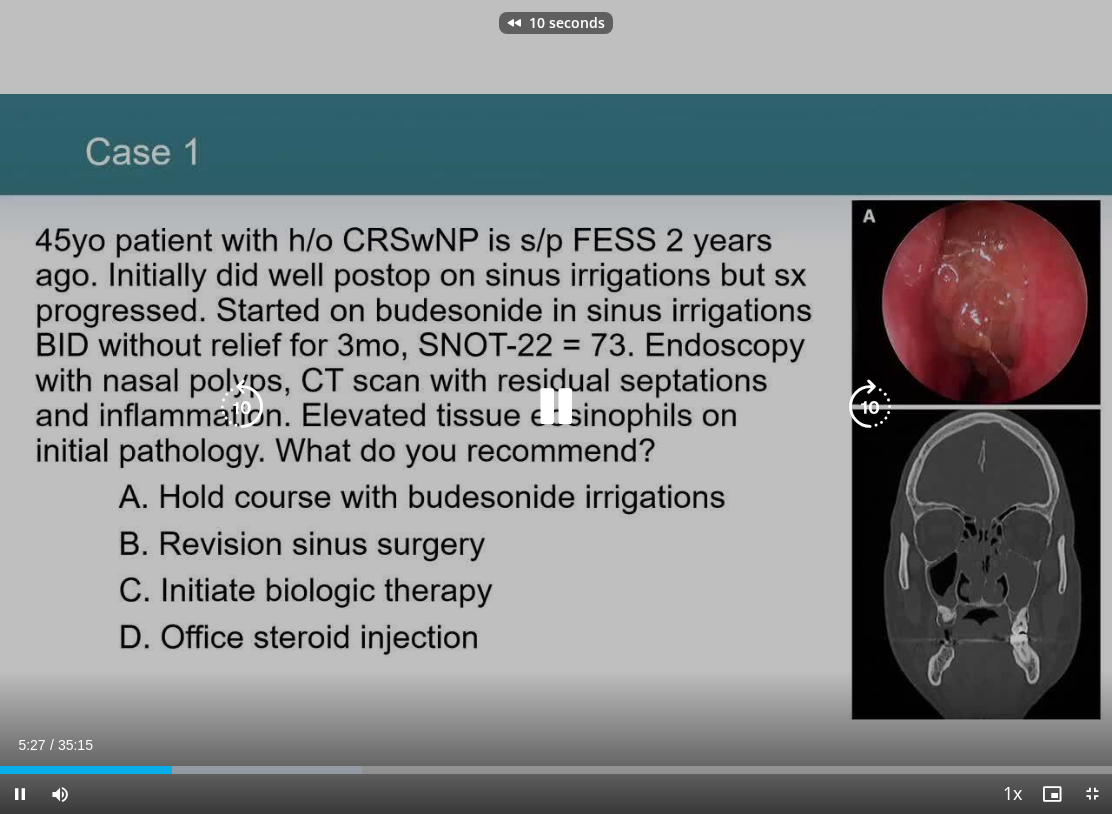 click at bounding box center (556, 407) 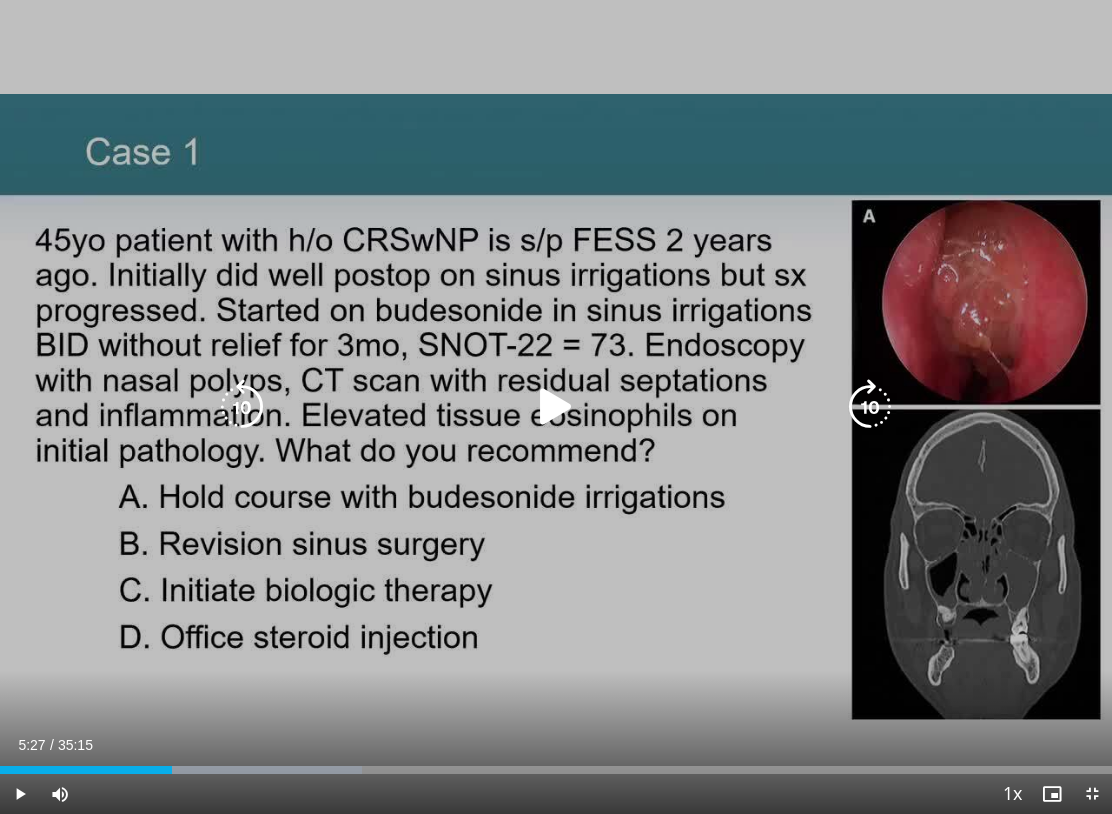 click at bounding box center (556, 407) 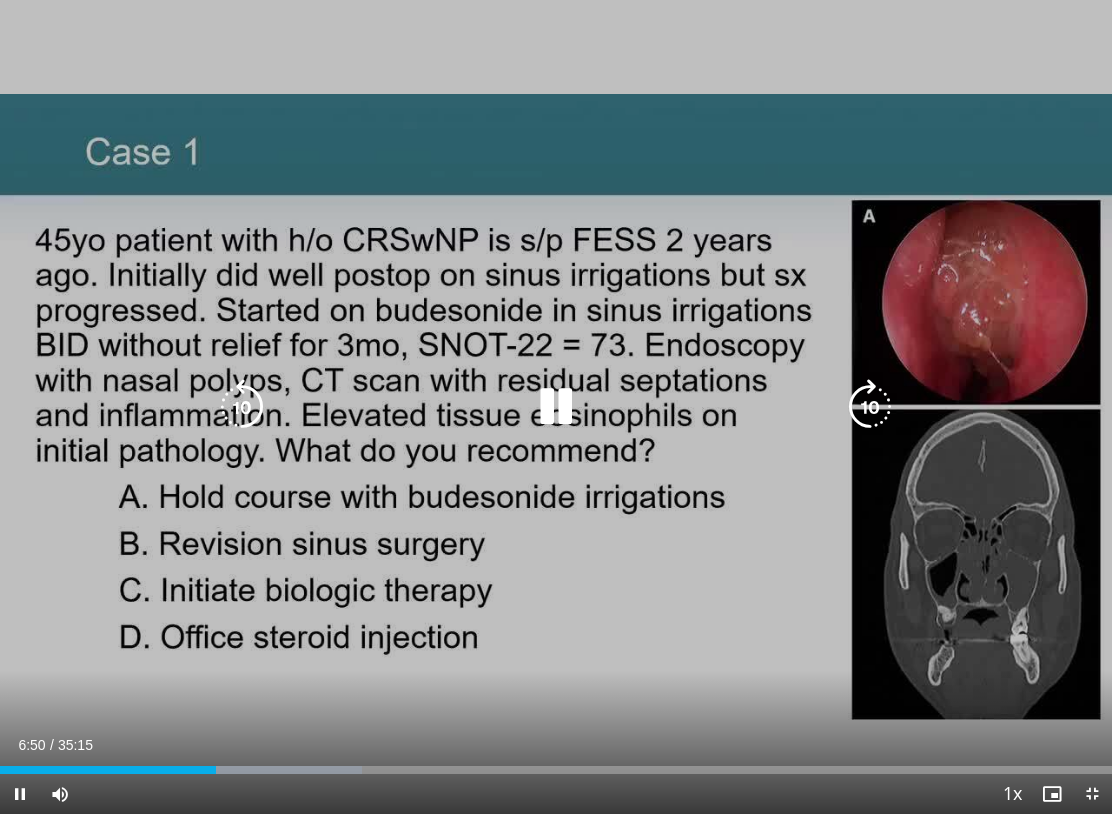 click at bounding box center (556, 407) 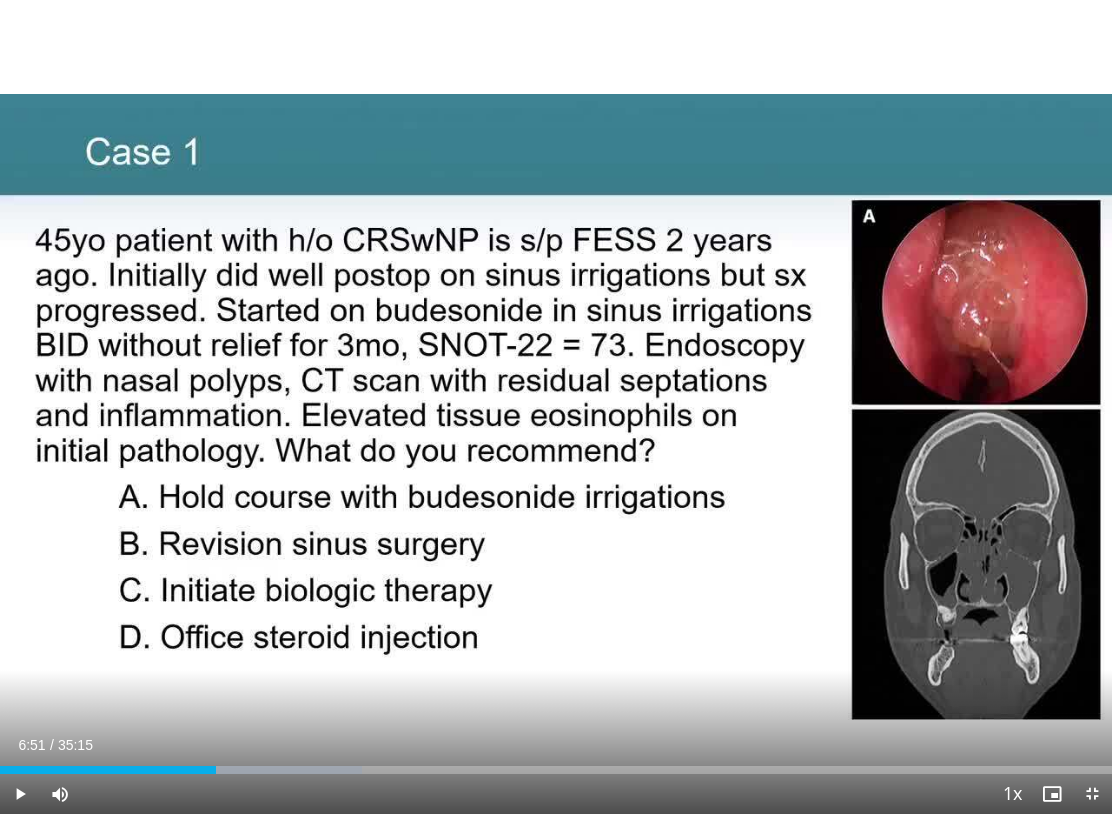click on "10 seconds
Tap to unmute" at bounding box center (556, 407) 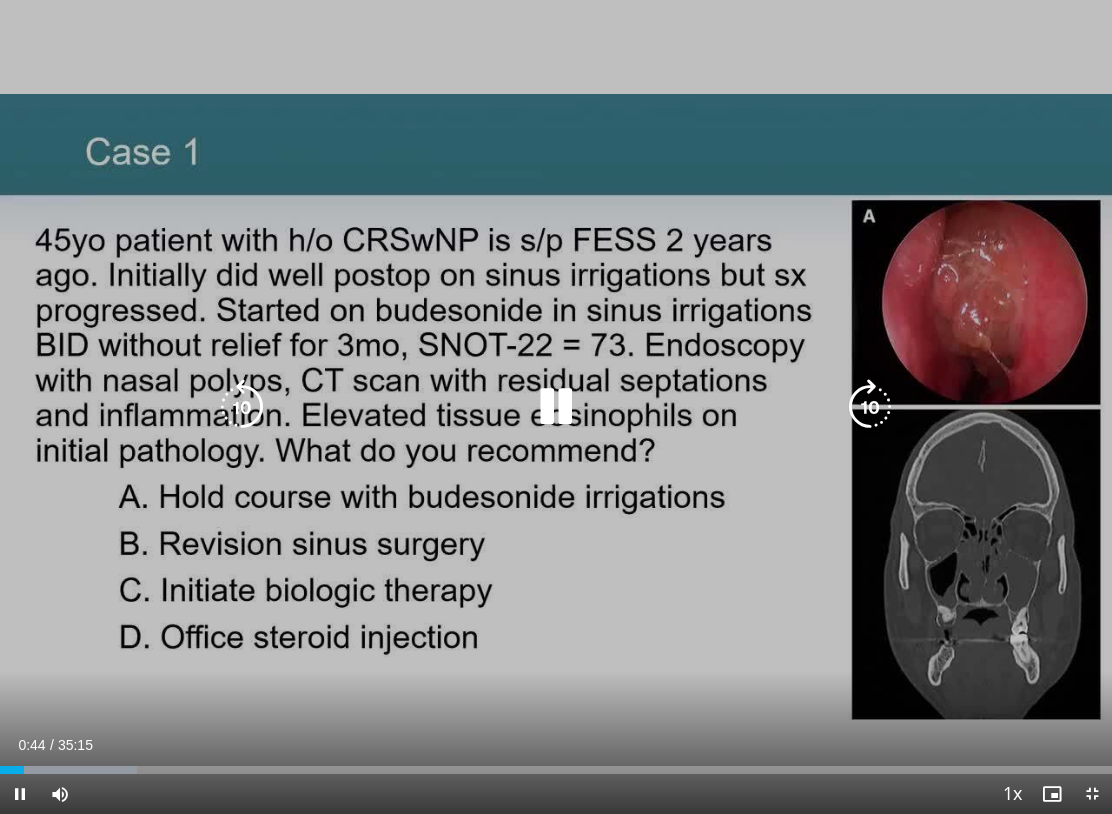 click on "10 seconds
Tap to unmute" at bounding box center (556, 407) 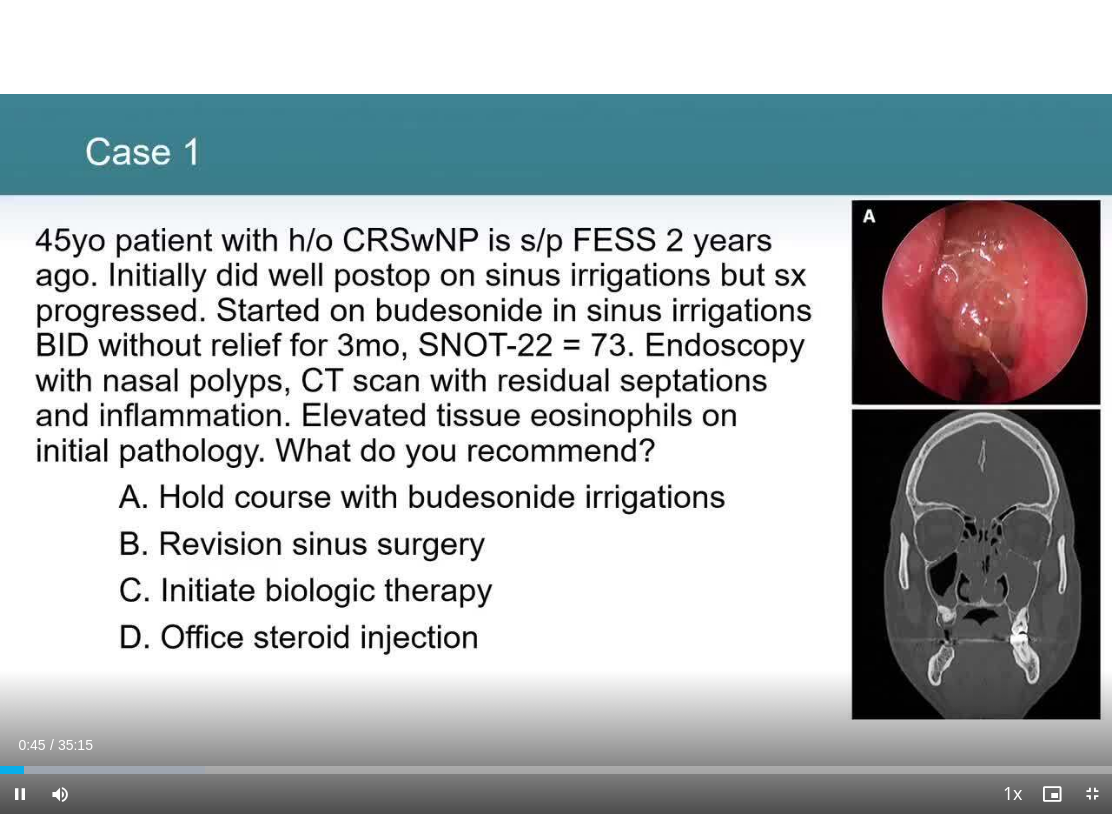 click on "Loaded :  18.45%" at bounding box center (556, 770) 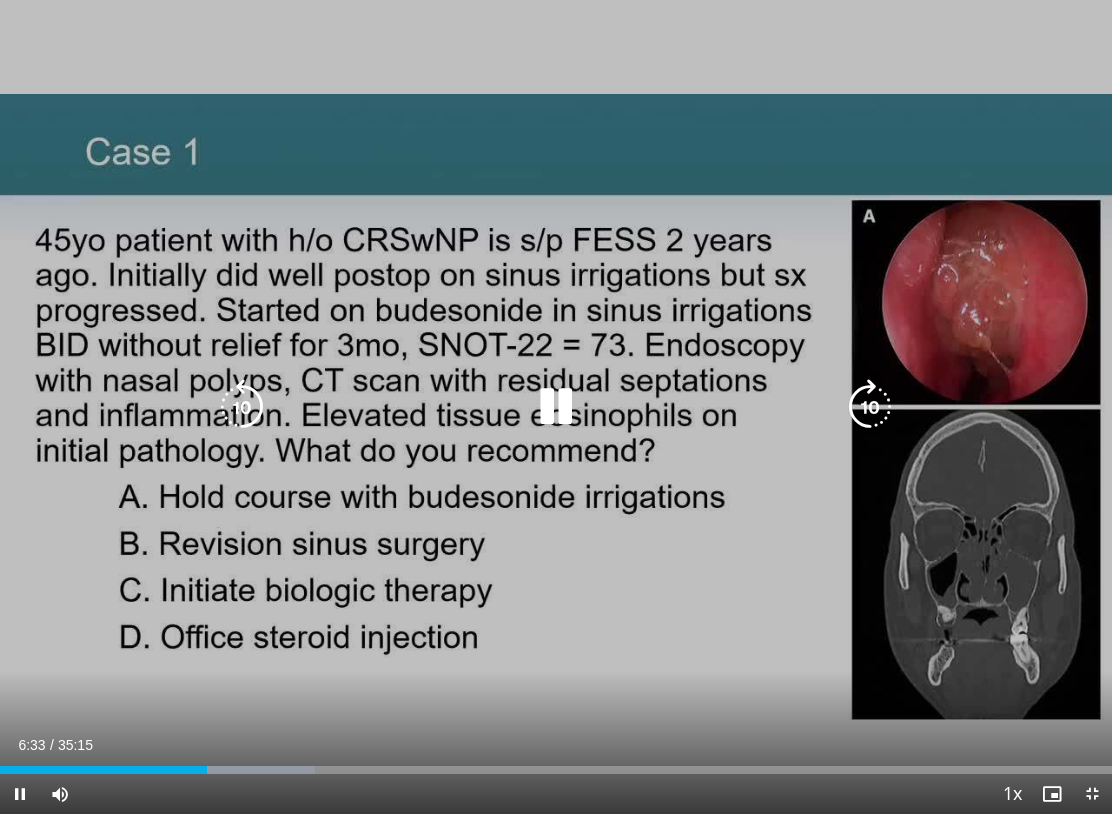 click at bounding box center (199, 770) 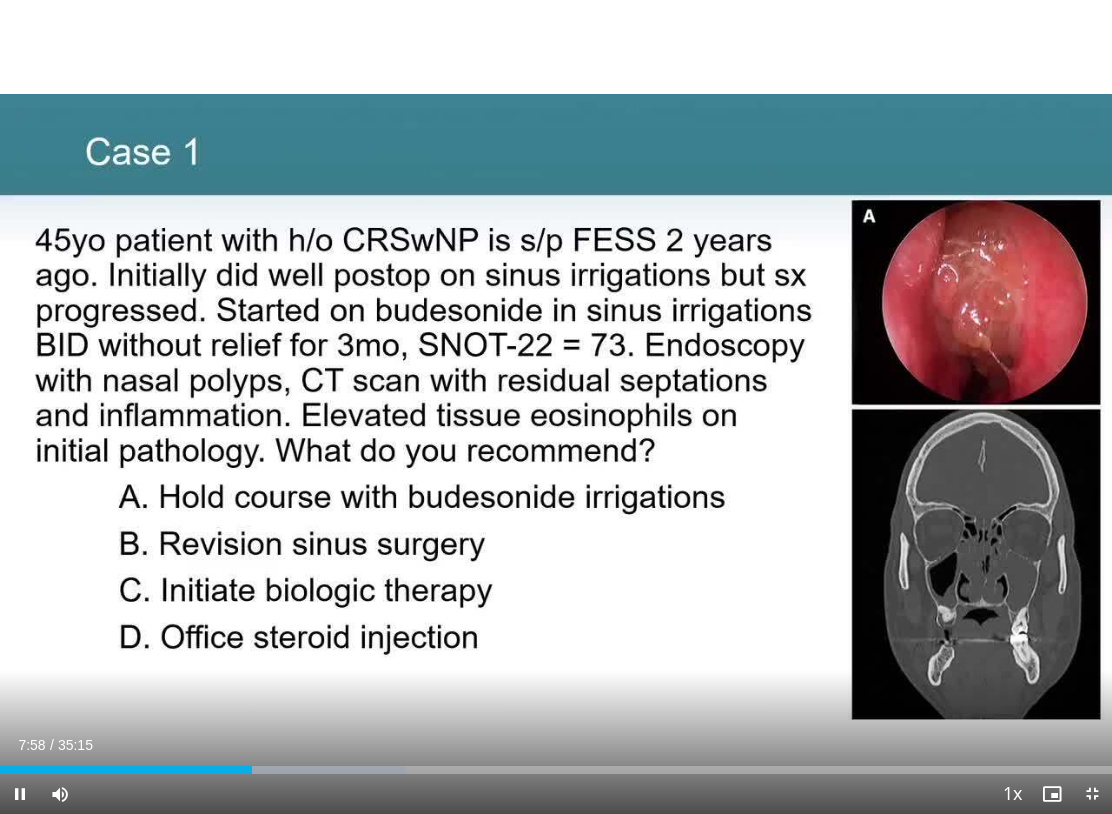 click on "10 seconds
Tap to unmute" at bounding box center [556, 407] 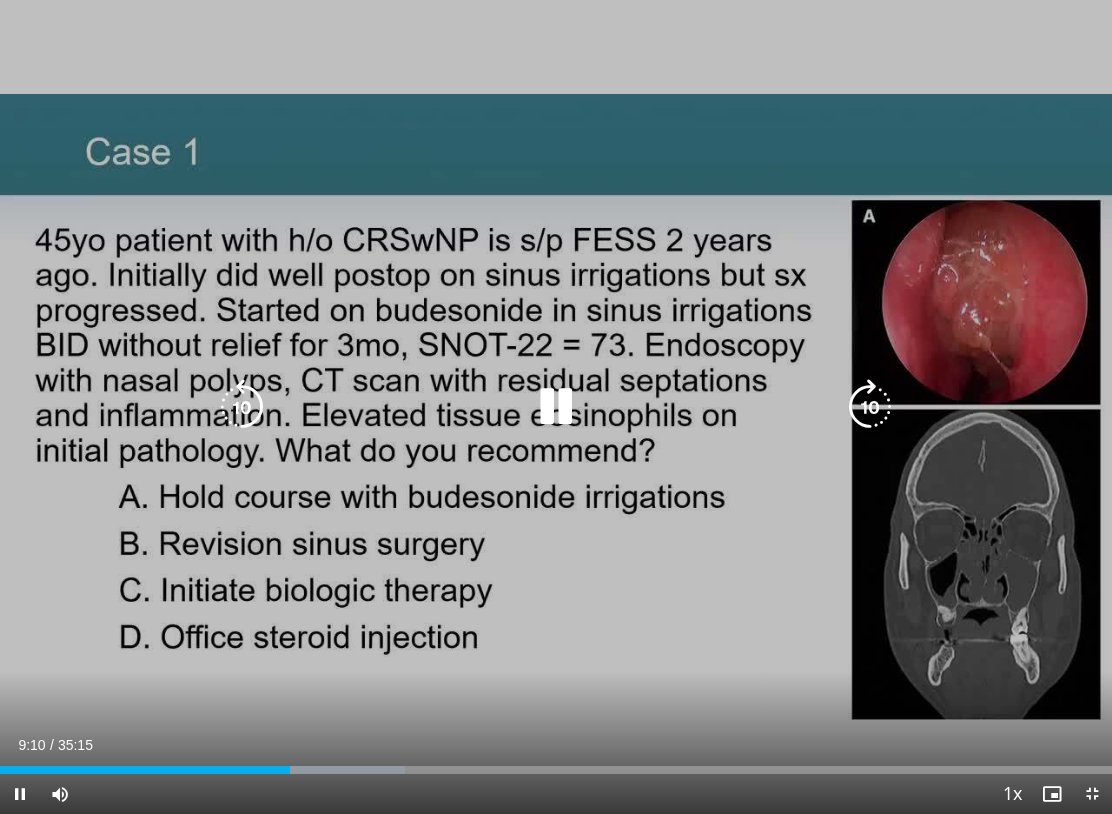 click at bounding box center [556, 407] 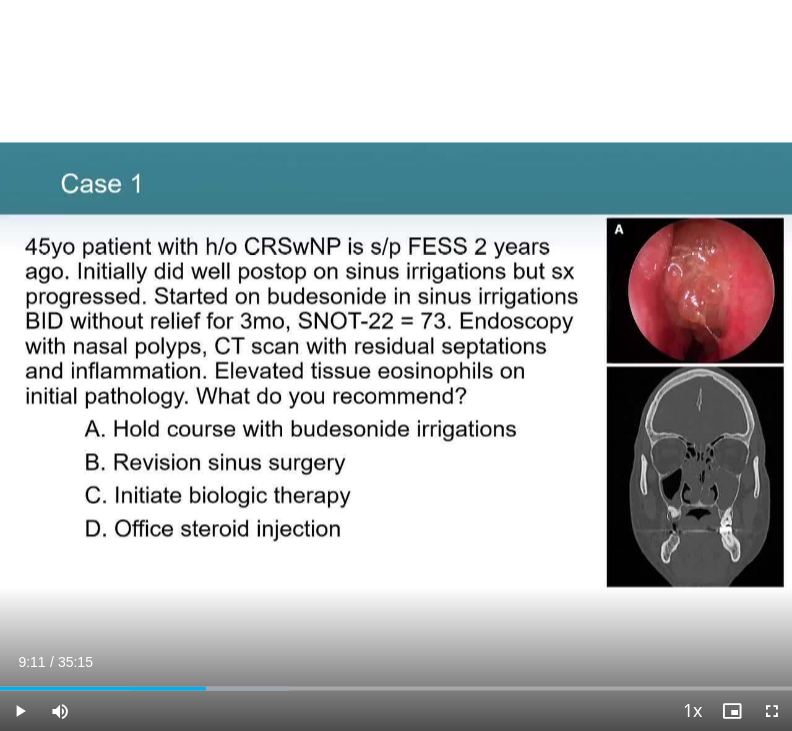 scroll, scrollTop: 590, scrollLeft: 0, axis: vertical 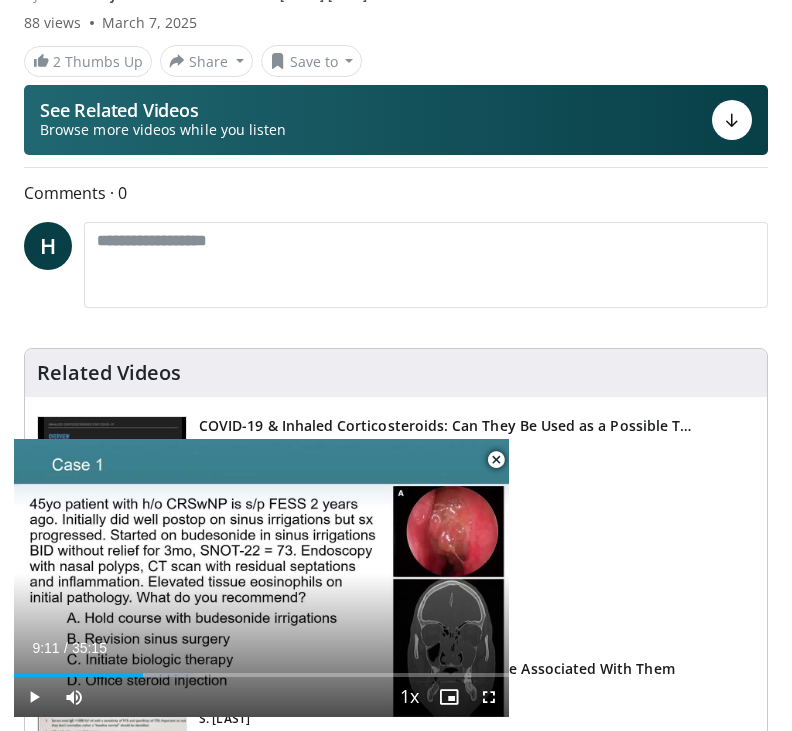 click on "S. [LAST]" at bounding box center [437, 719] 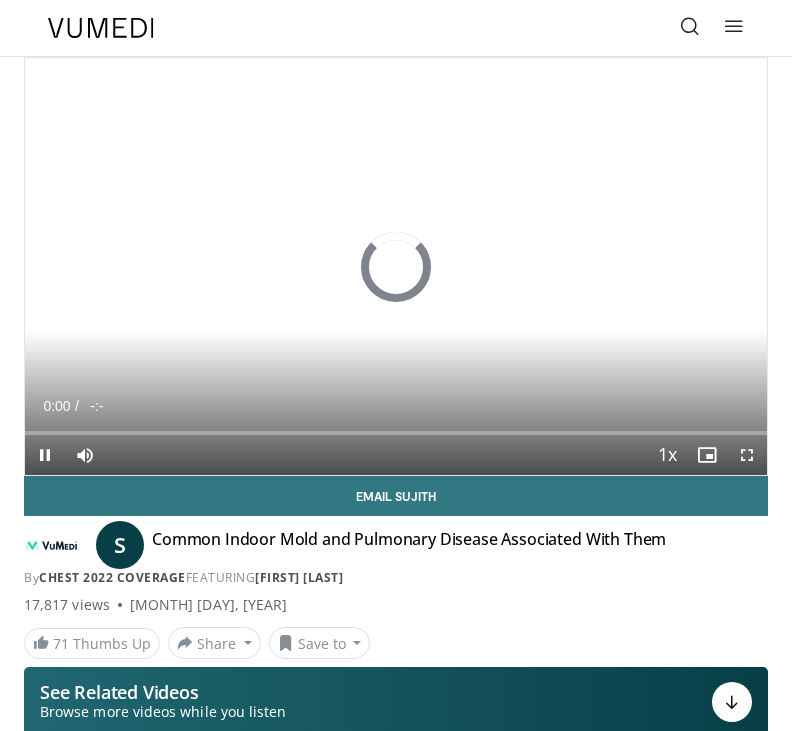 scroll, scrollTop: 0, scrollLeft: 0, axis: both 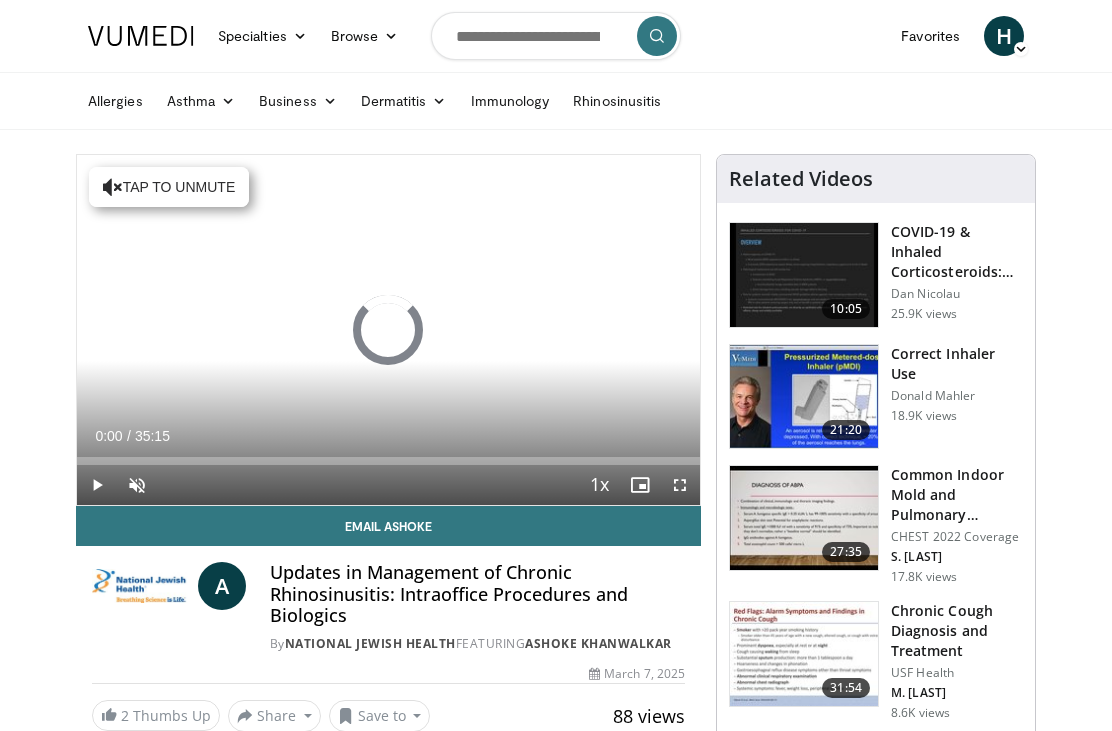 click on "Loaded :  0.00%" at bounding box center (388, 461) 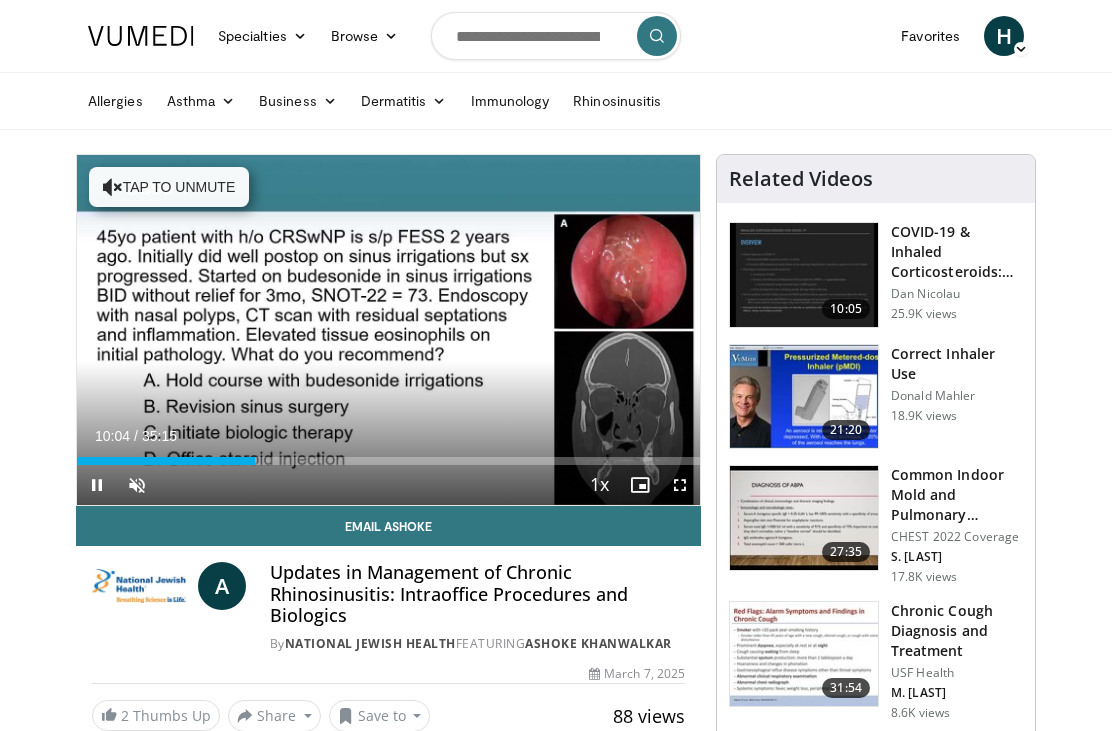 click on "Loaded :  28.87%" at bounding box center [388, 461] 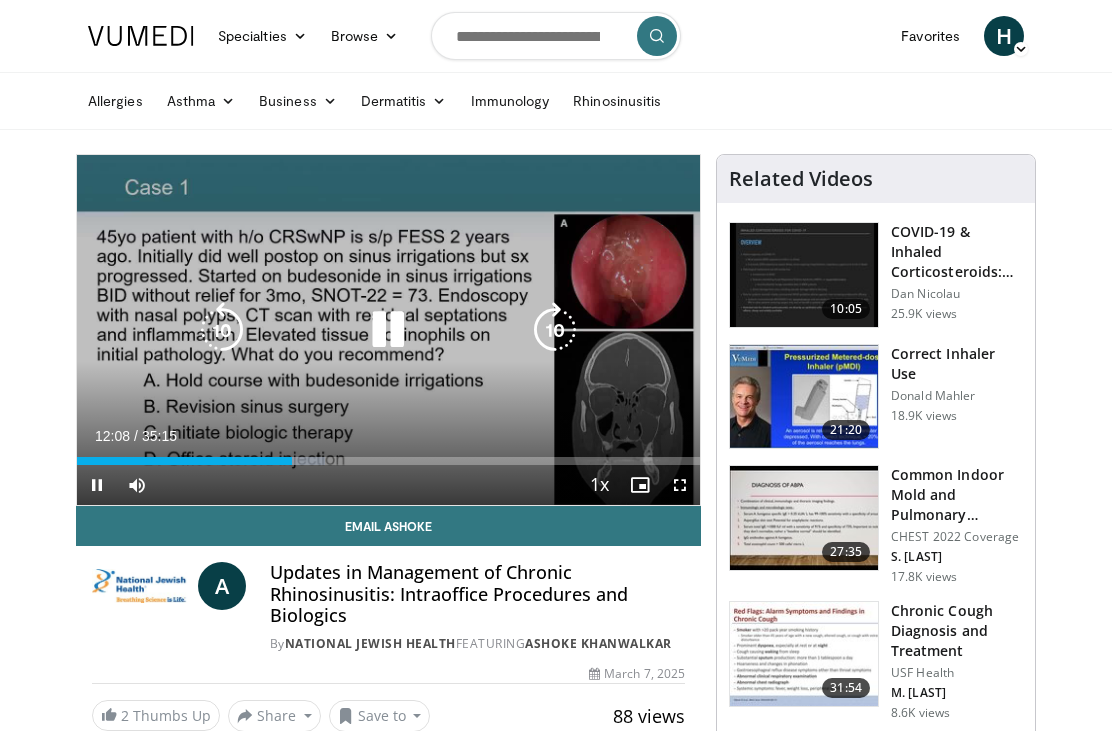 click on "Loaded :  39.75%" at bounding box center [388, 461] 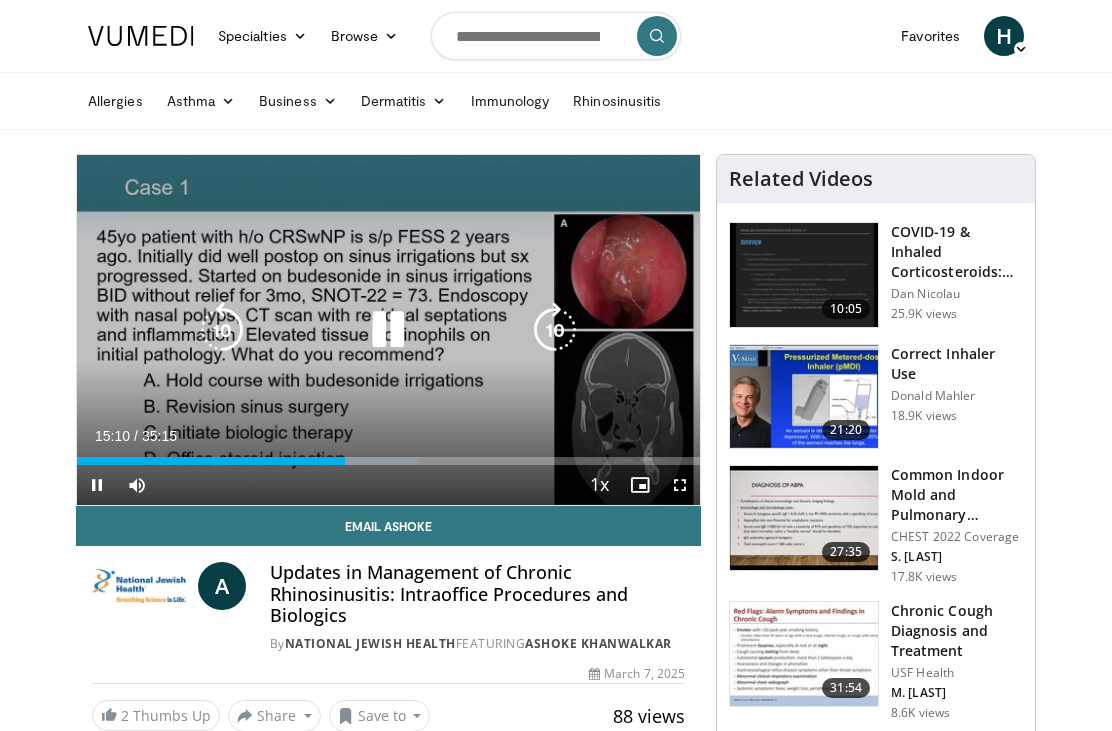 click on "Current Time  15:10 / Duration  35:15 Pause Skip Backward Skip Forward Mute Loaded :  54.90% Stream Type  LIVE Seek to live, currently behind live LIVE   1x Playback Rate 0.5x 0.75x 1x , selected 1.25x 1.5x 1.75x 2x Chapters Chapters Descriptions descriptions off , selected Captions captions off , selected Audio Track en (Main) , selected Fullscreen Enable picture-in-picture mode" at bounding box center [388, 485] 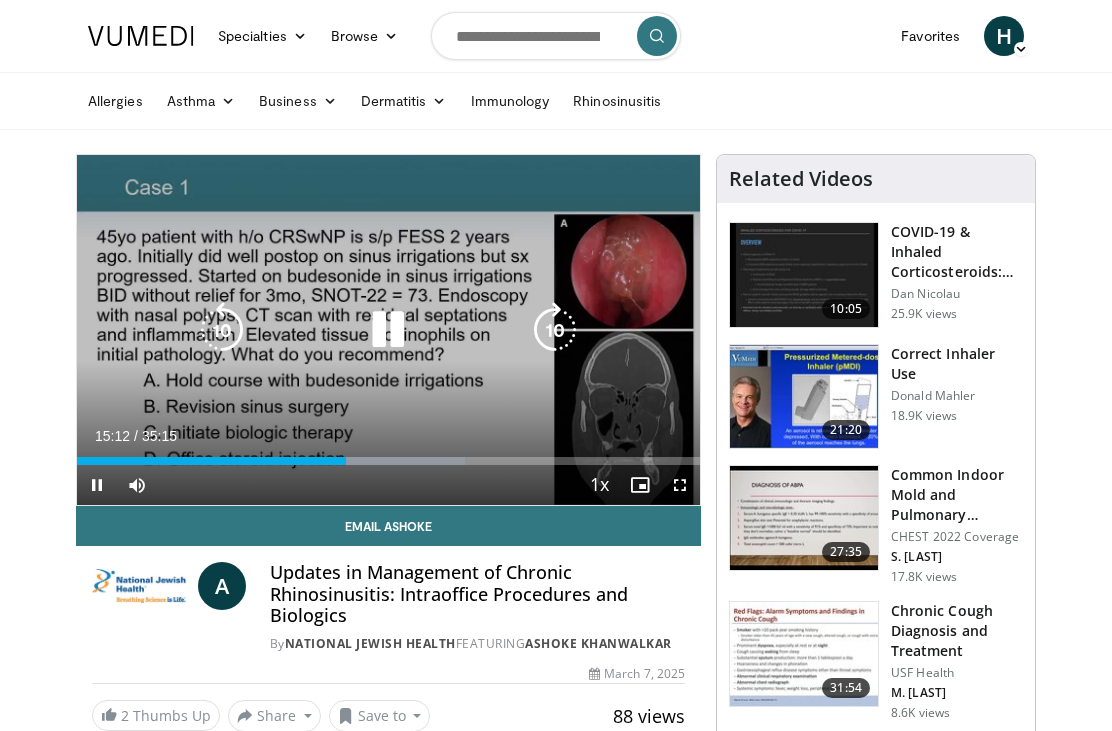 click at bounding box center (211, 461) 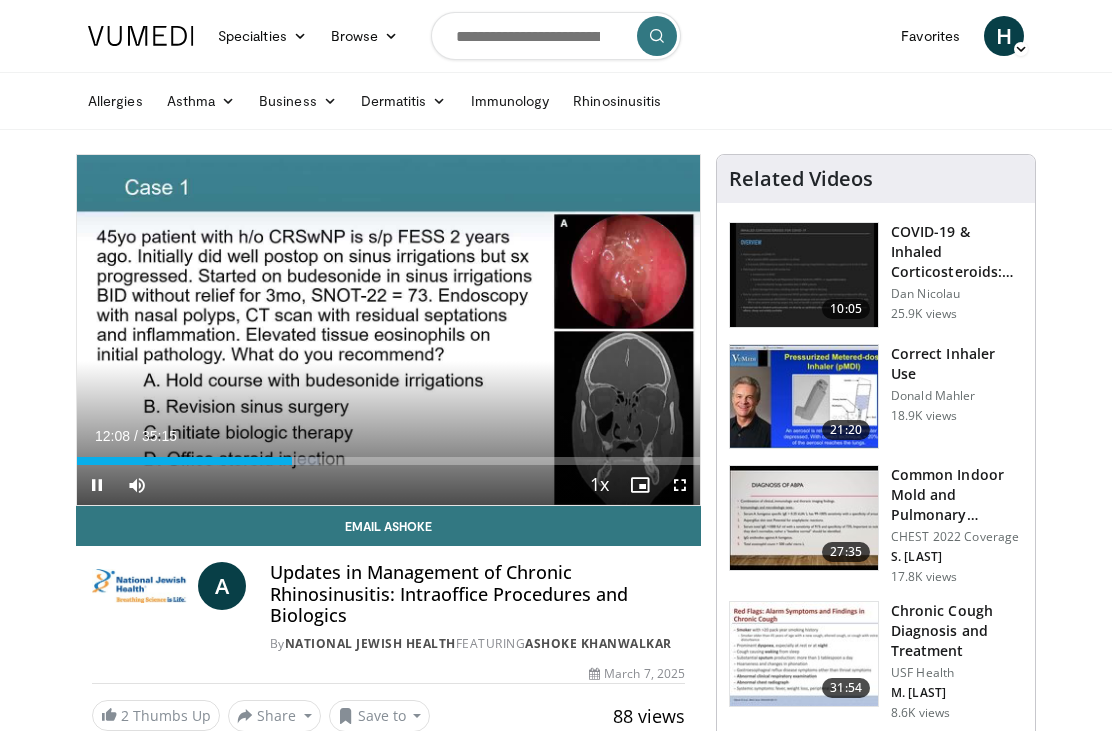 click at bounding box center (184, 461) 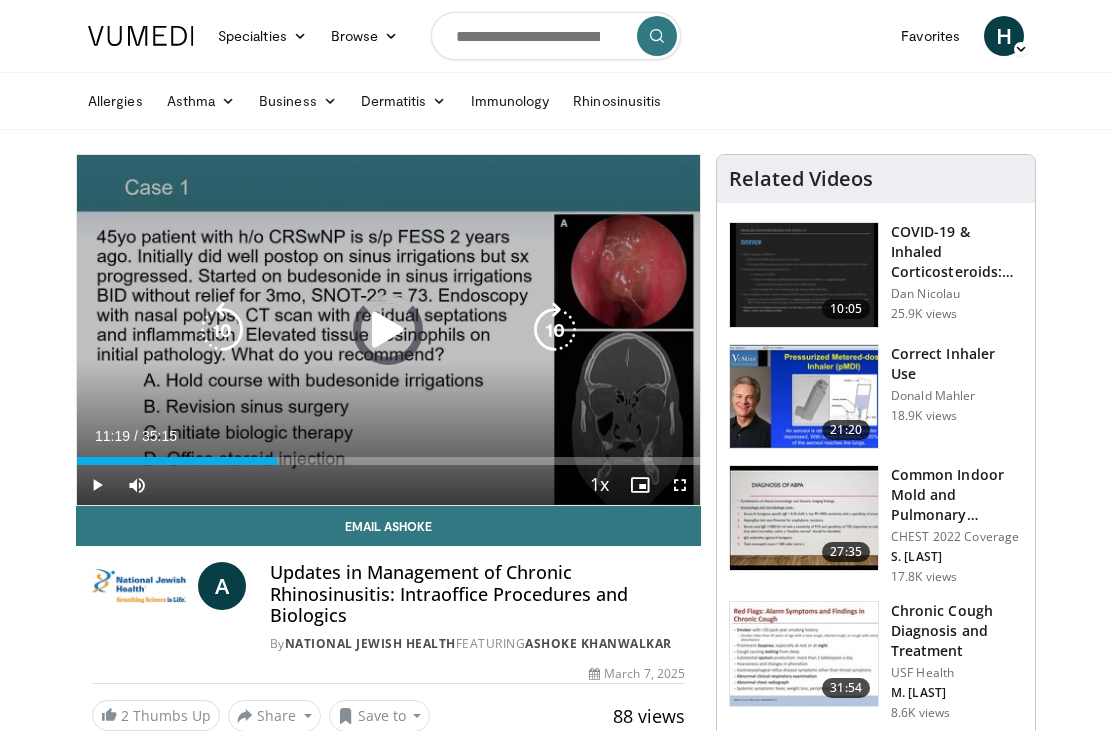 click on "Loaded :  32.18%" at bounding box center (177, 461) 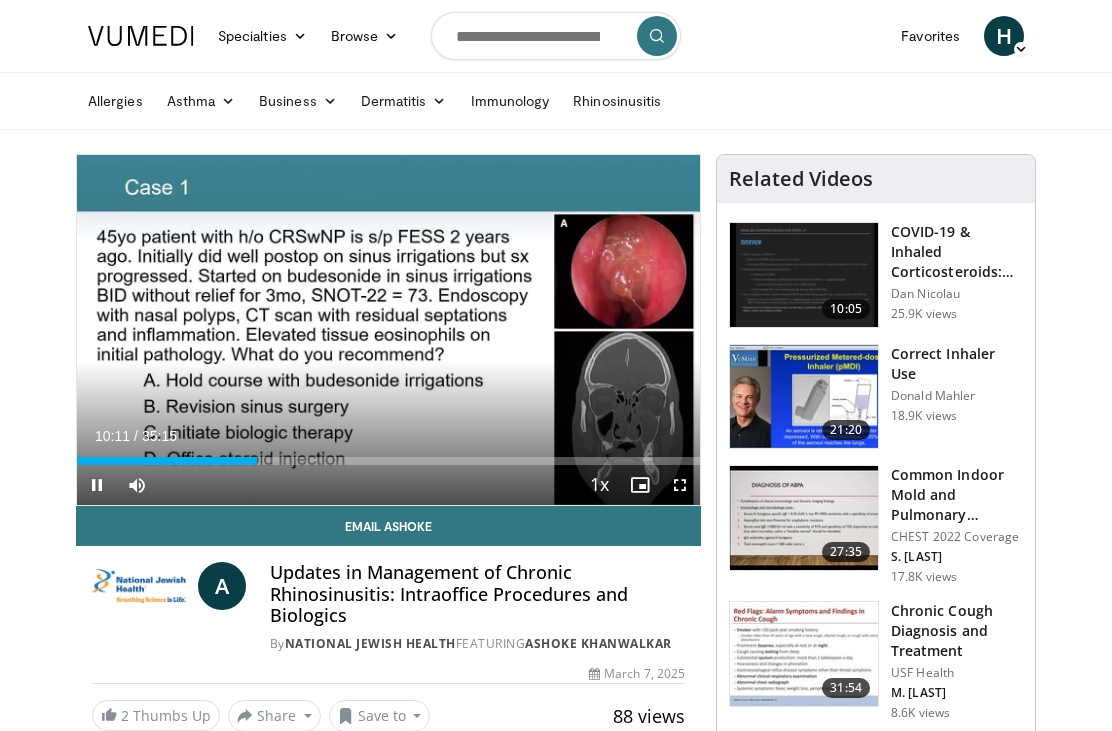 click on "Loaded :  28.87%" at bounding box center (388, 461) 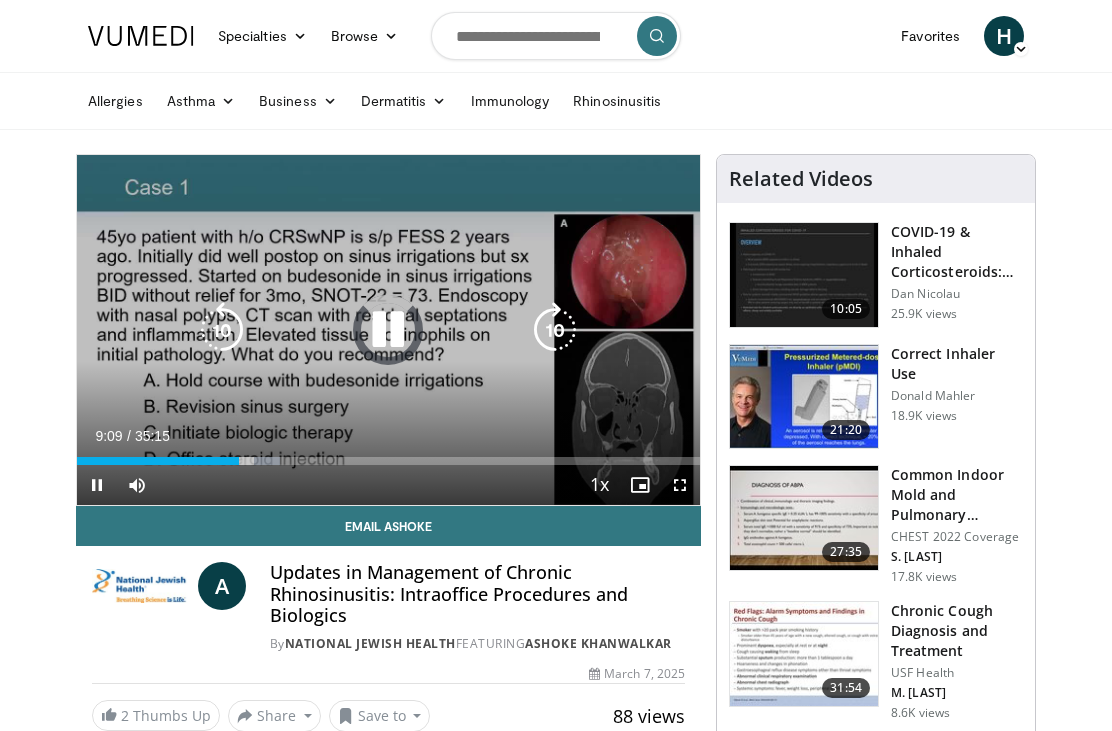 click on "Loaded :  32.65%" at bounding box center (178, 461) 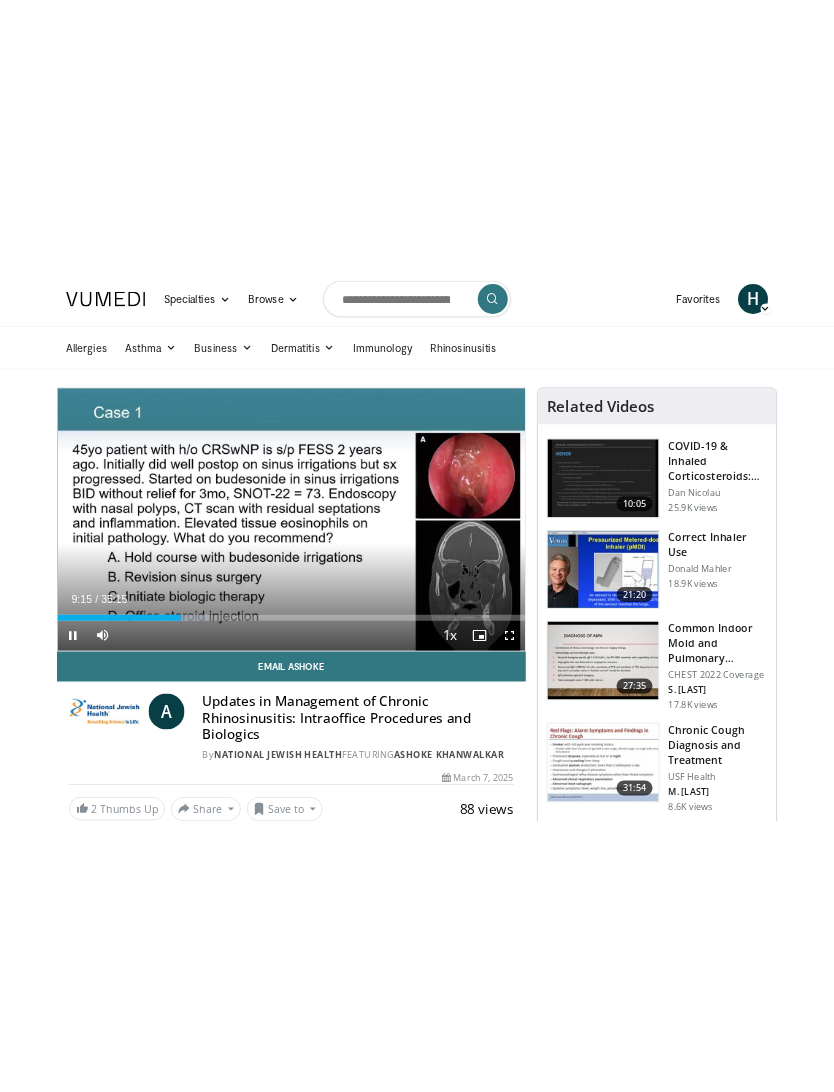 scroll, scrollTop: 20, scrollLeft: 0, axis: vertical 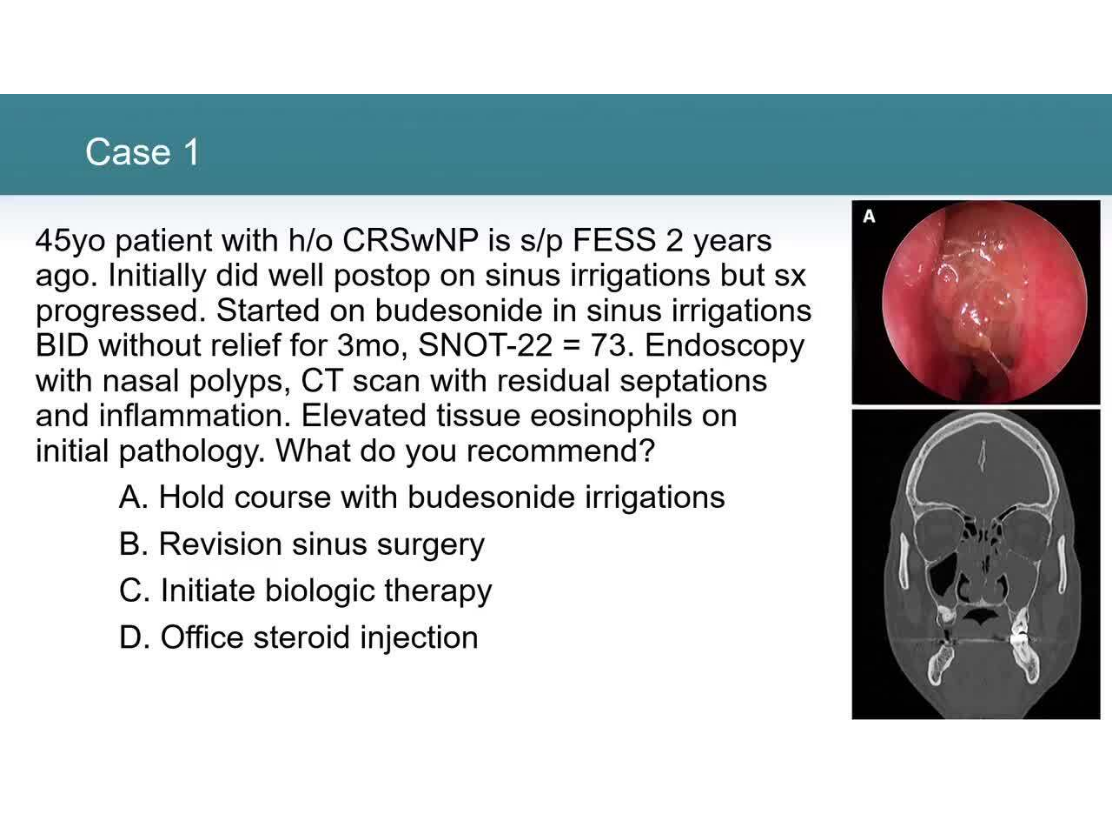 click on "Specialties
Adult & Family Medicine
Allergy, Asthma, Immunology
Anesthesiology
Cardiology
Dental
Dermatology
Endocrinology
Gastroenterology & Hepatology
General Surgery
Hematology & Oncology
Infectious Disease
Nephrology
Neurology
Neurosurgery
Obstetrics & Gynecology
Ophthalmology
Oral Maxillofacial
Orthopaedics
Otolaryngology
Pediatrics
Plastic Surgery
Podiatry
Psychiatry
Pulmonology
Radiation Oncology
Radiology
Rheumatology
Urology
Videos" at bounding box center (556, 387) 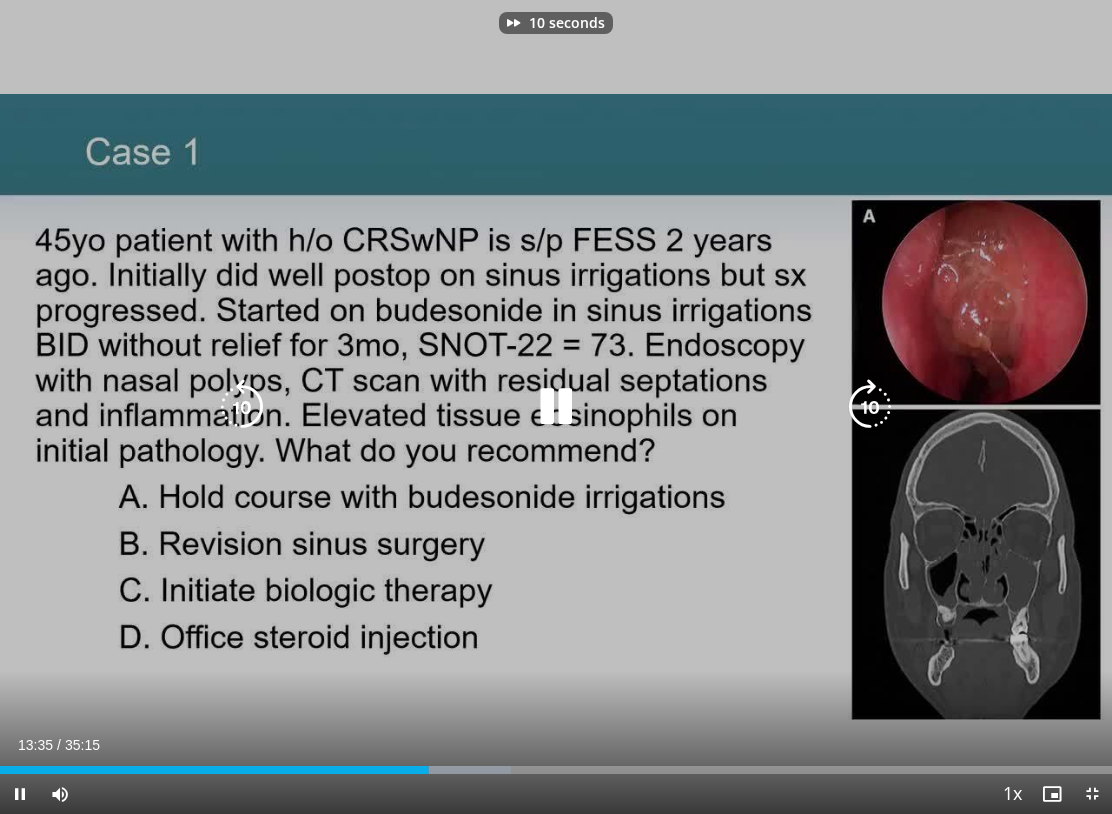 click at bounding box center [556, 407] 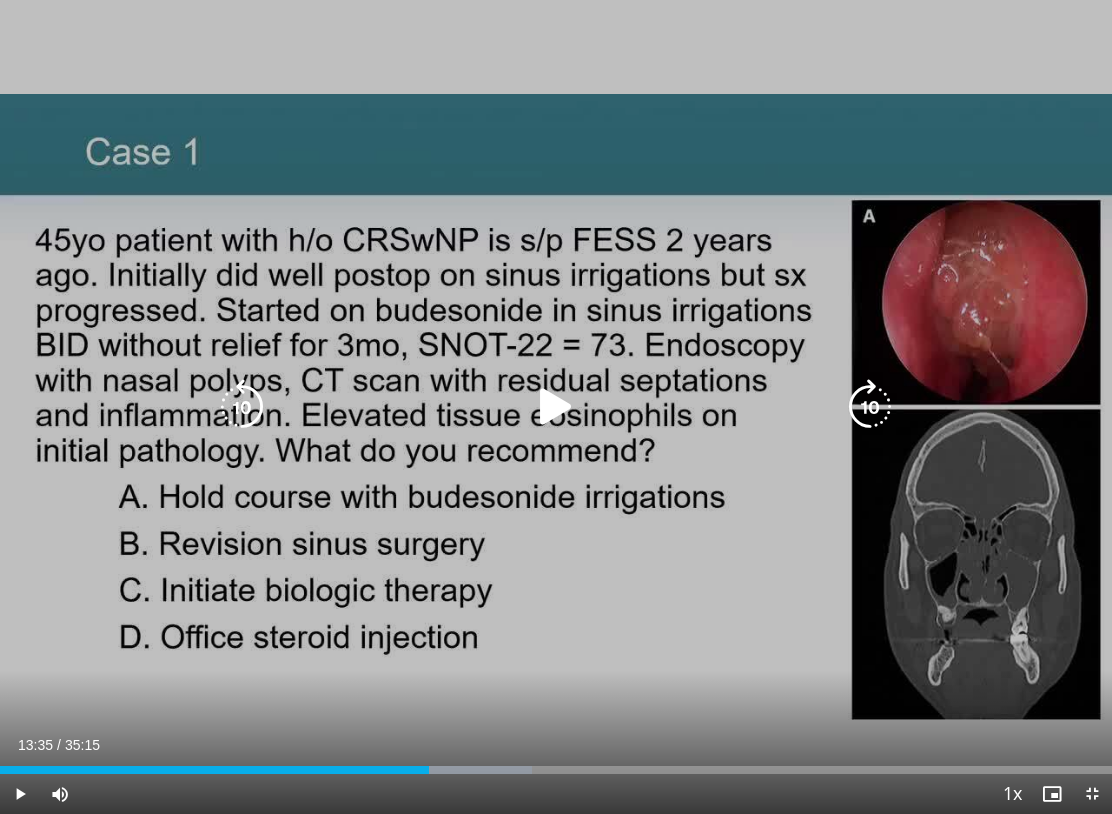 click at bounding box center [242, 407] 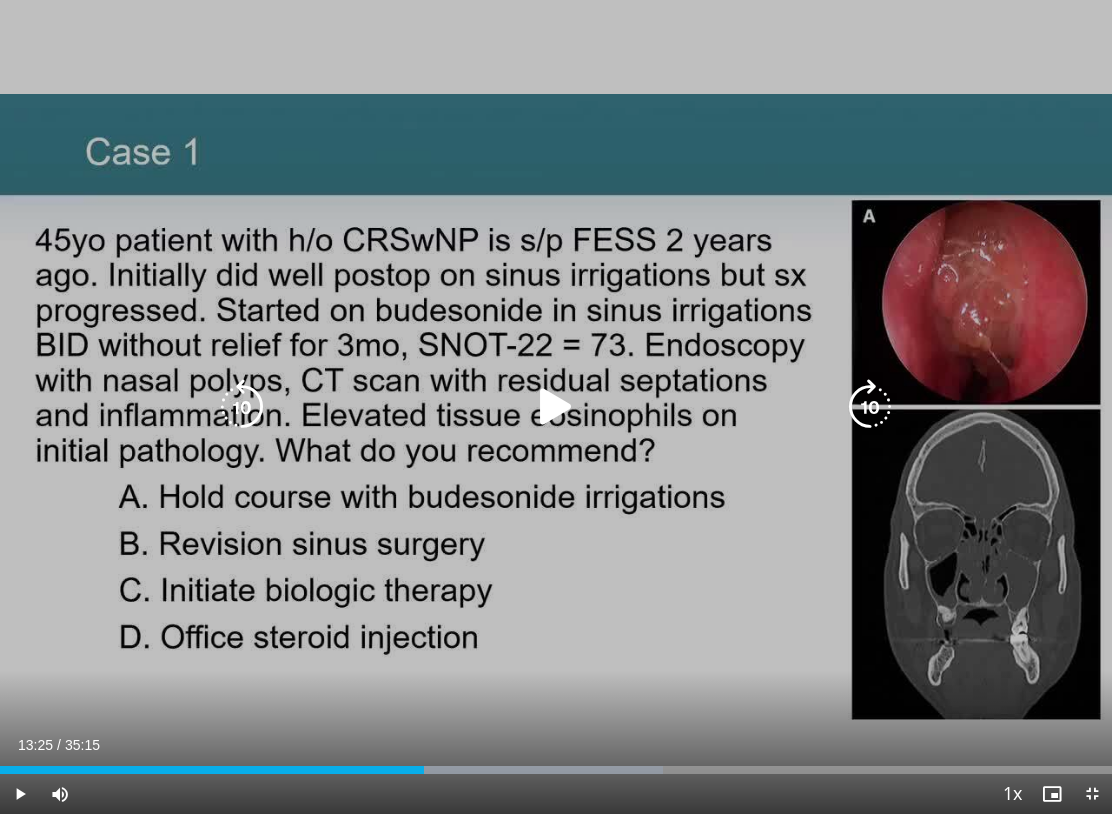 click at bounding box center [556, 407] 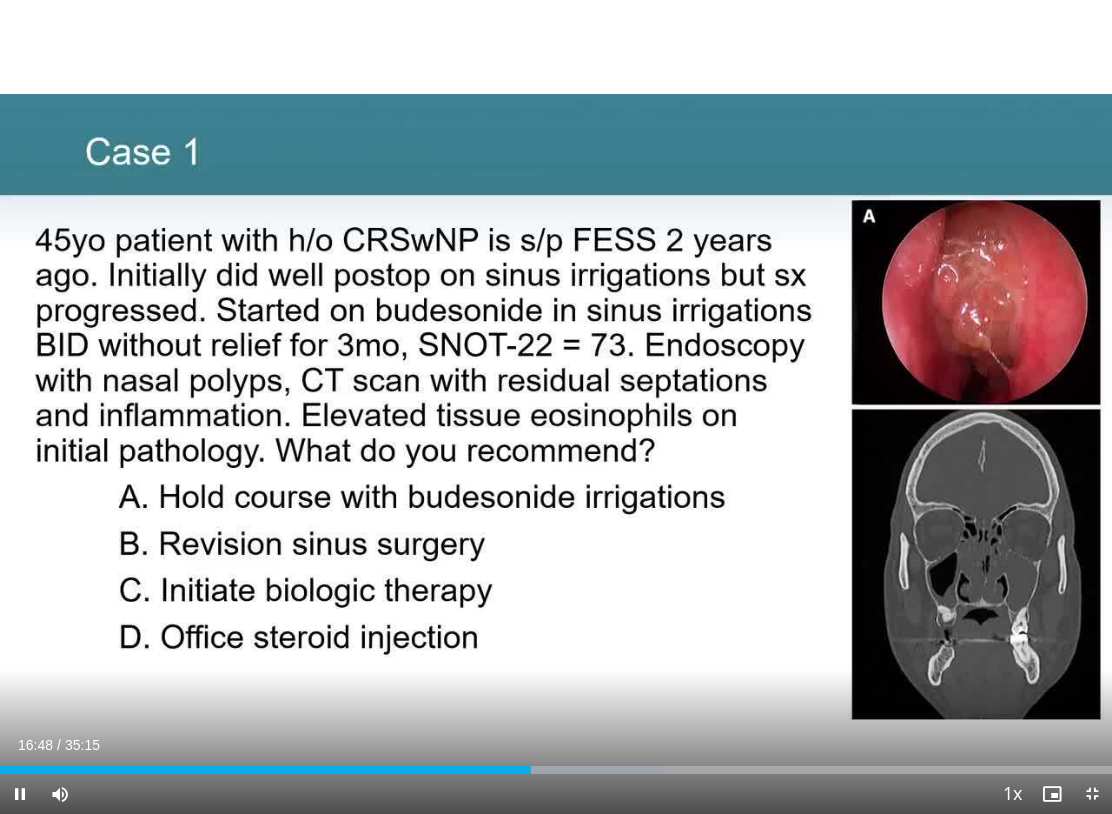 click on "10 seconds
Tap to unmute" at bounding box center [556, 407] 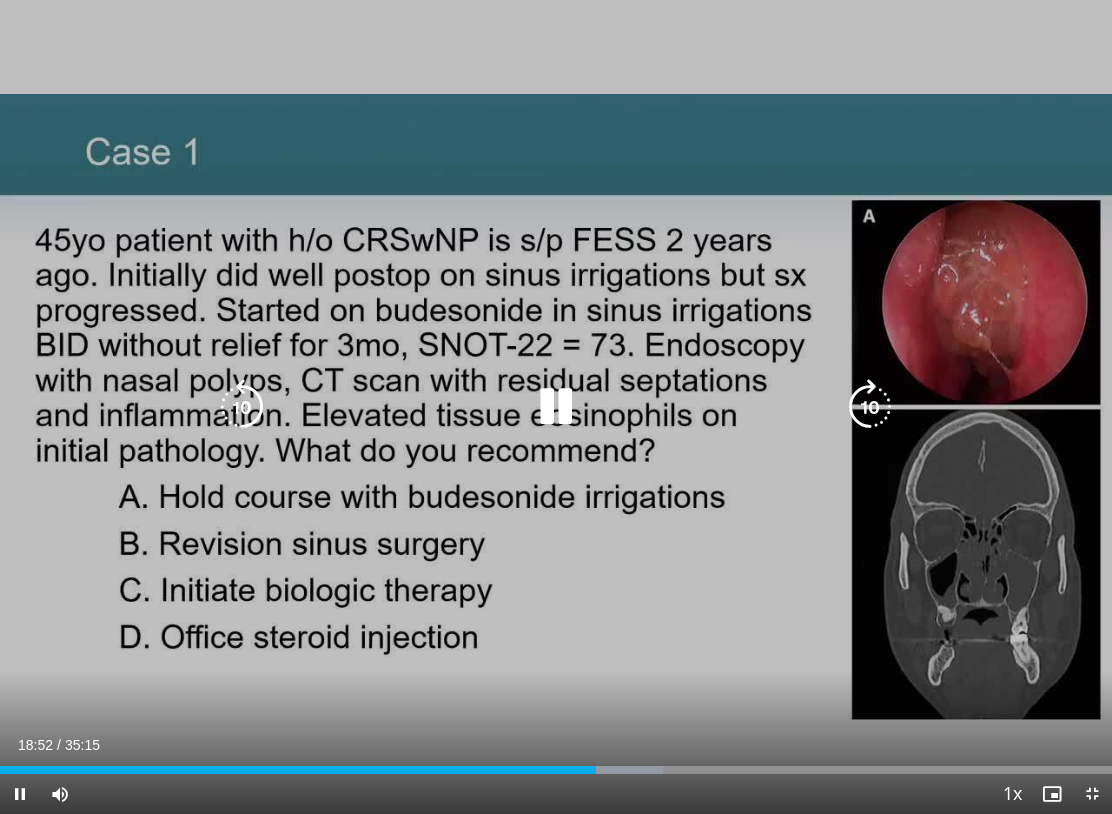 click at bounding box center [556, 407] 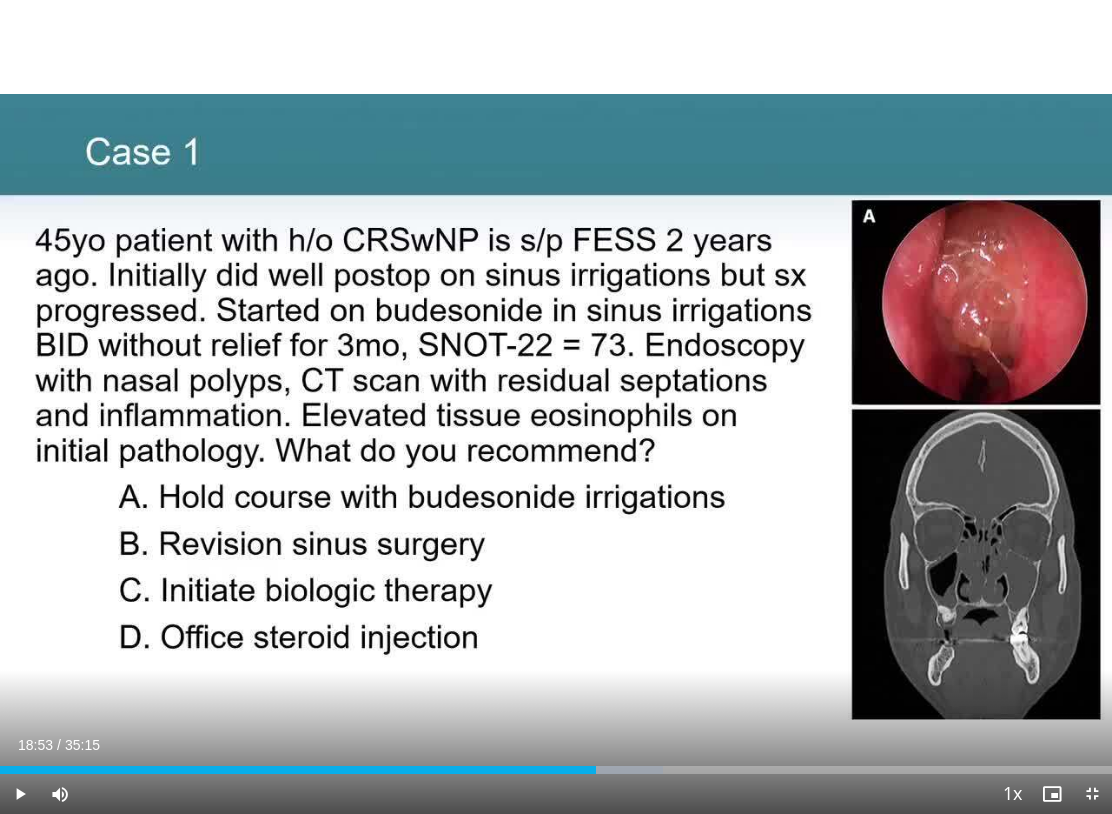 click on "10 seconds
Tap to unmute" at bounding box center [556, 407] 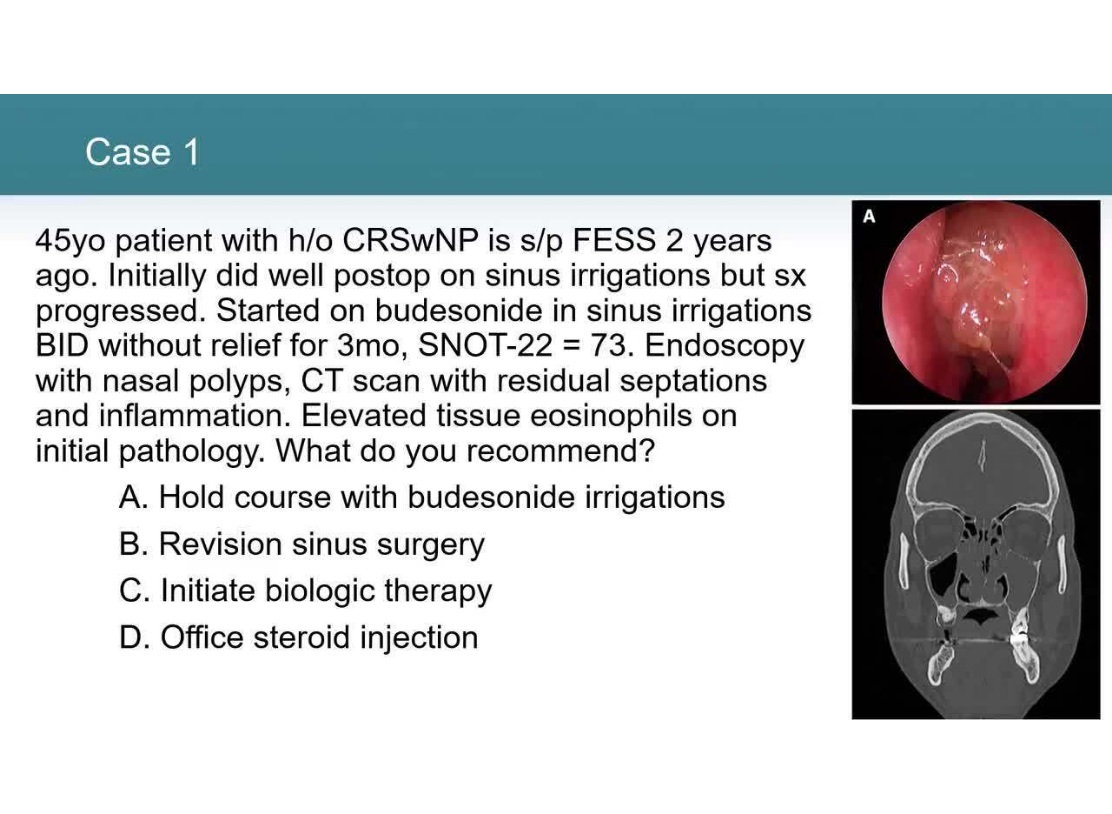 click at bounding box center (556, 407) 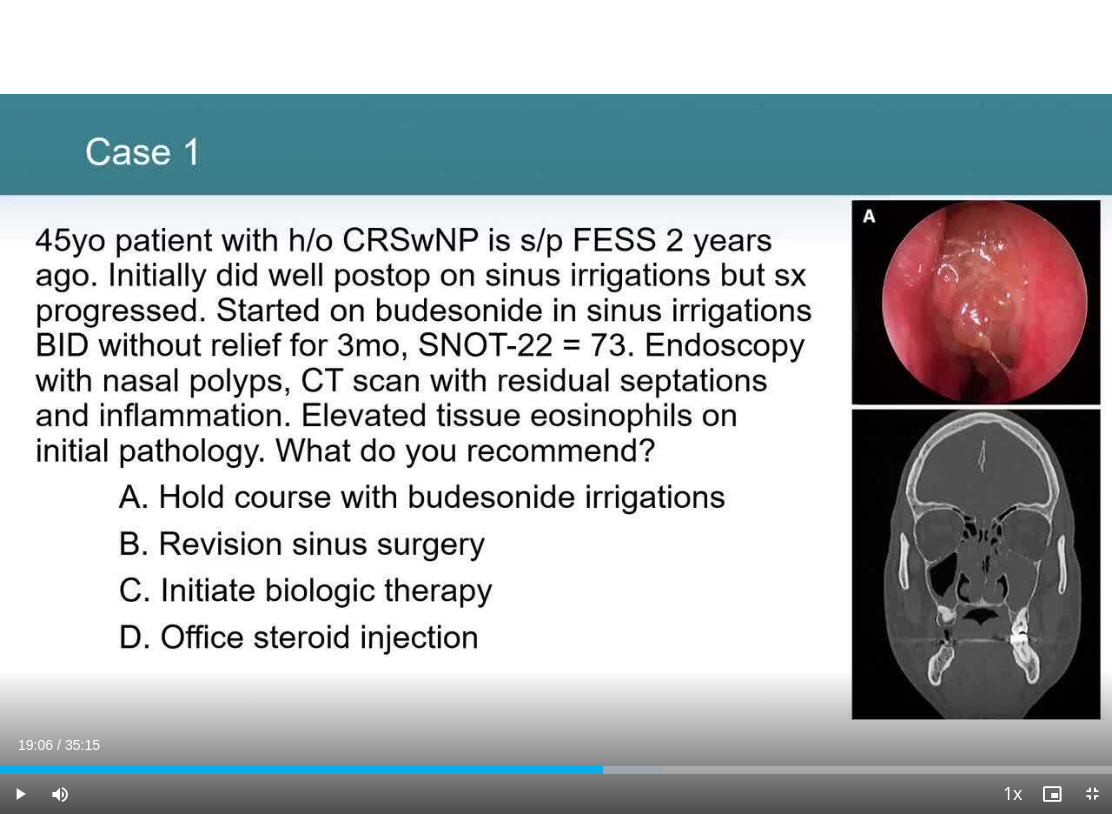 click on "10 seconds
Tap to unmute" at bounding box center [556, 407] 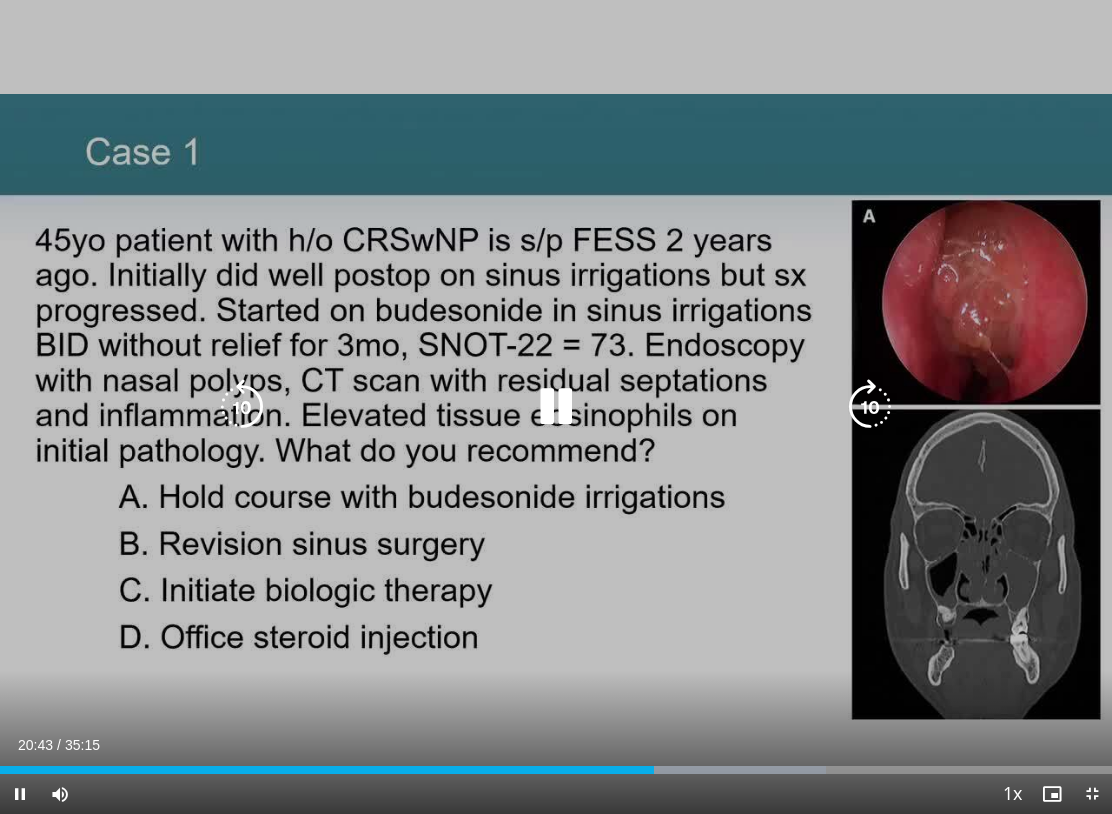 click at bounding box center [870, 407] 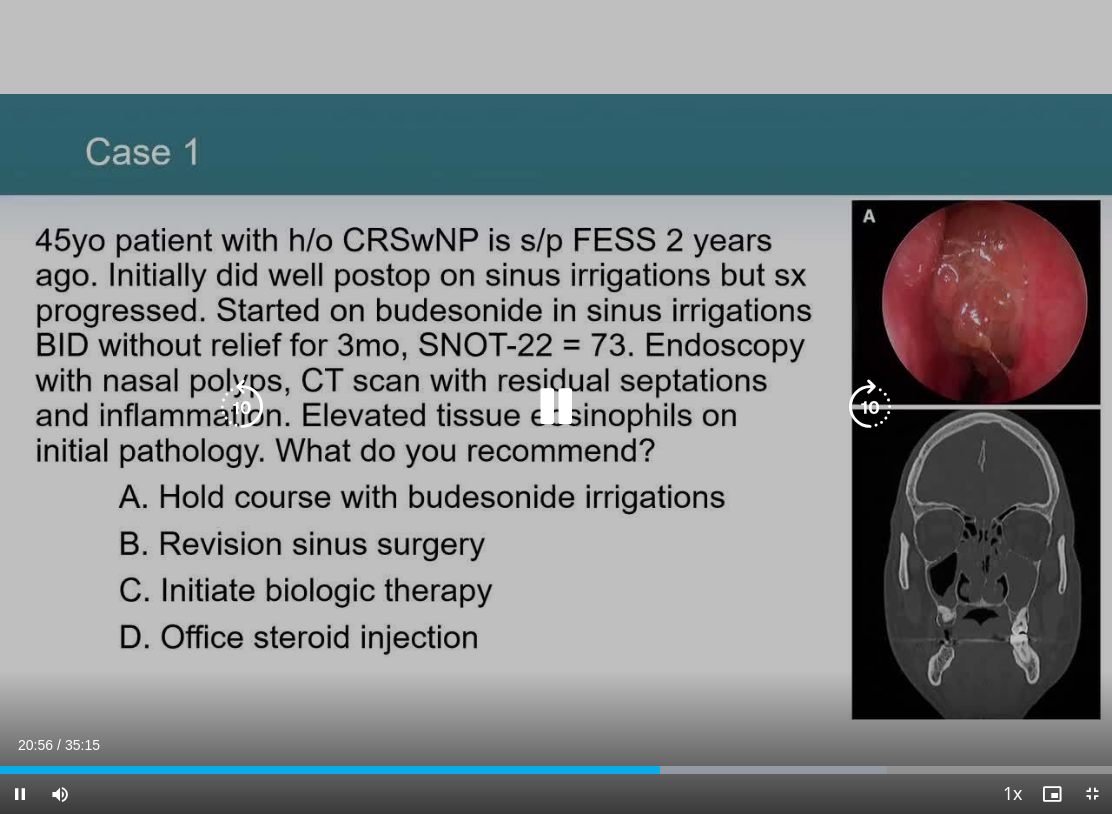 click at bounding box center (870, 407) 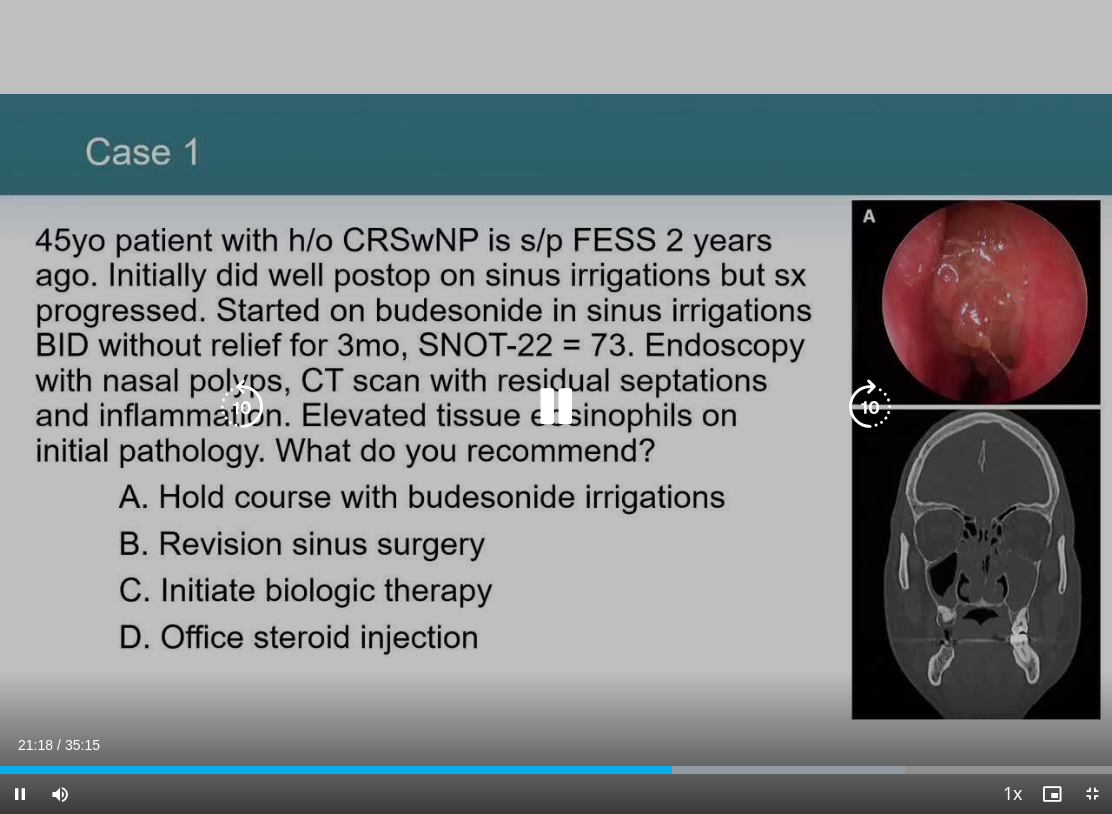 click at bounding box center [870, 407] 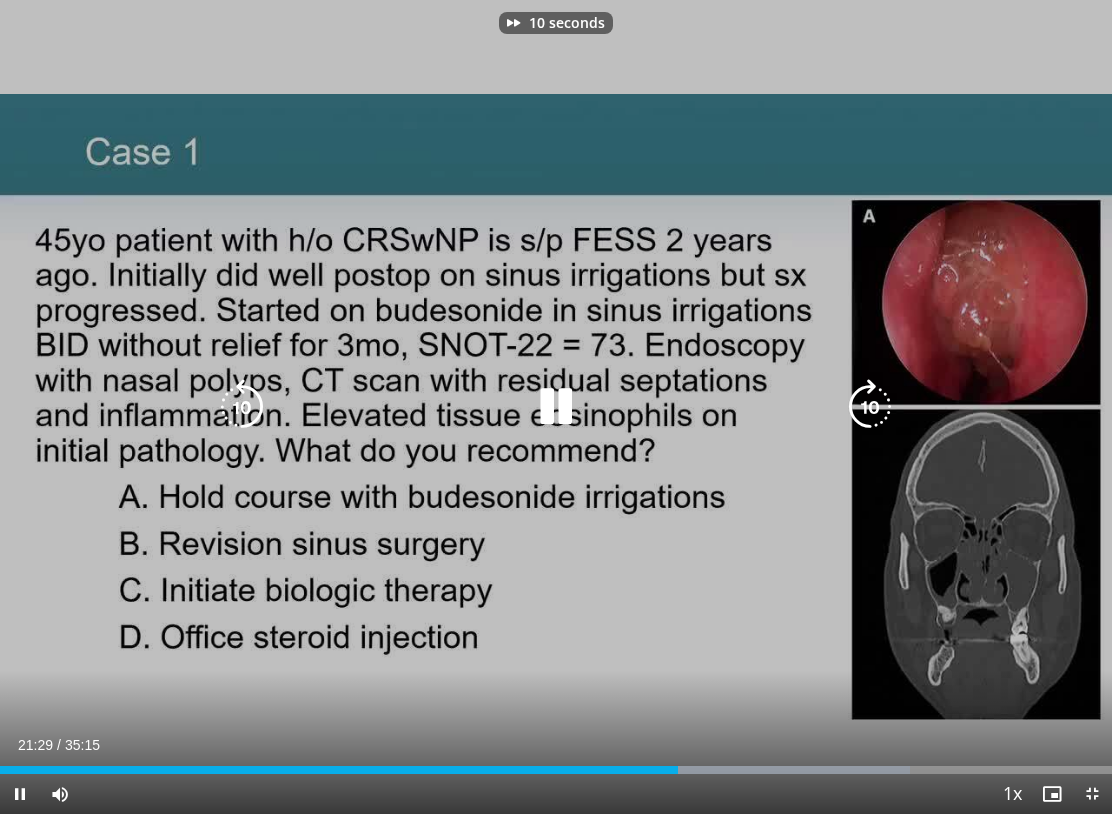click at bounding box center (870, 407) 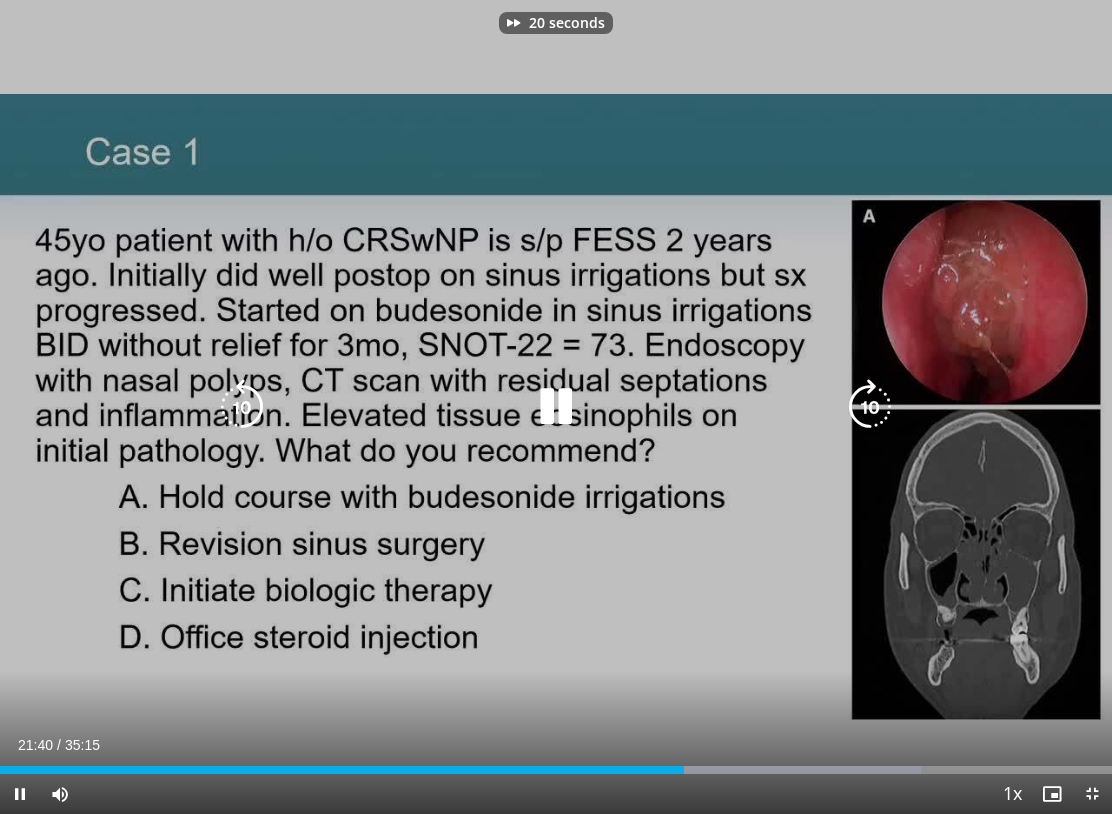click at bounding box center [870, 407] 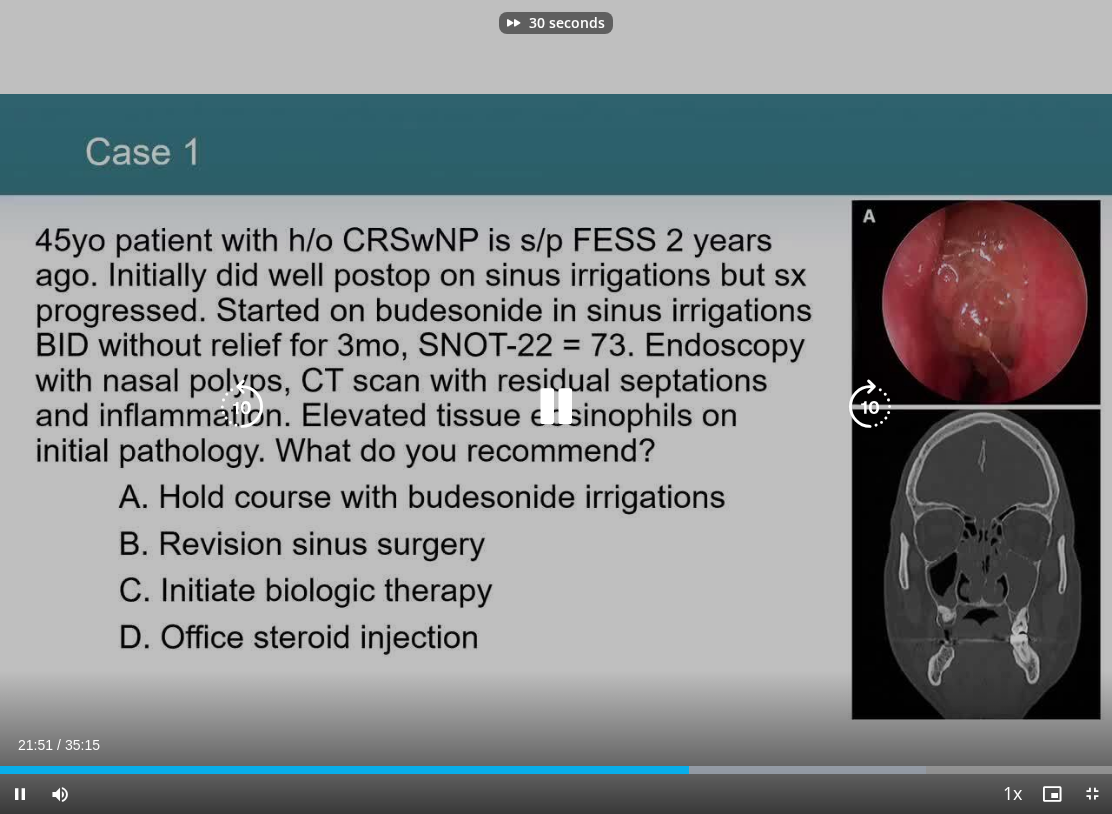 click at bounding box center (870, 407) 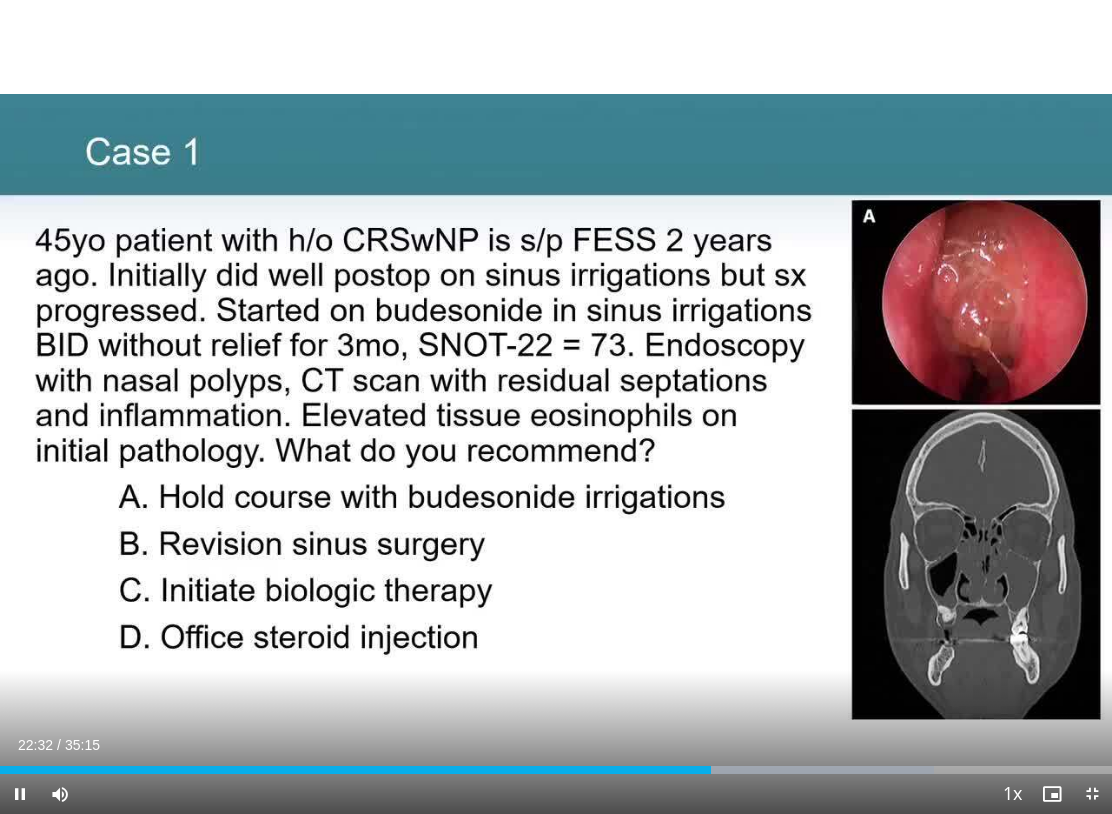 click on "40 seconds
Tap to unmute" at bounding box center (556, 407) 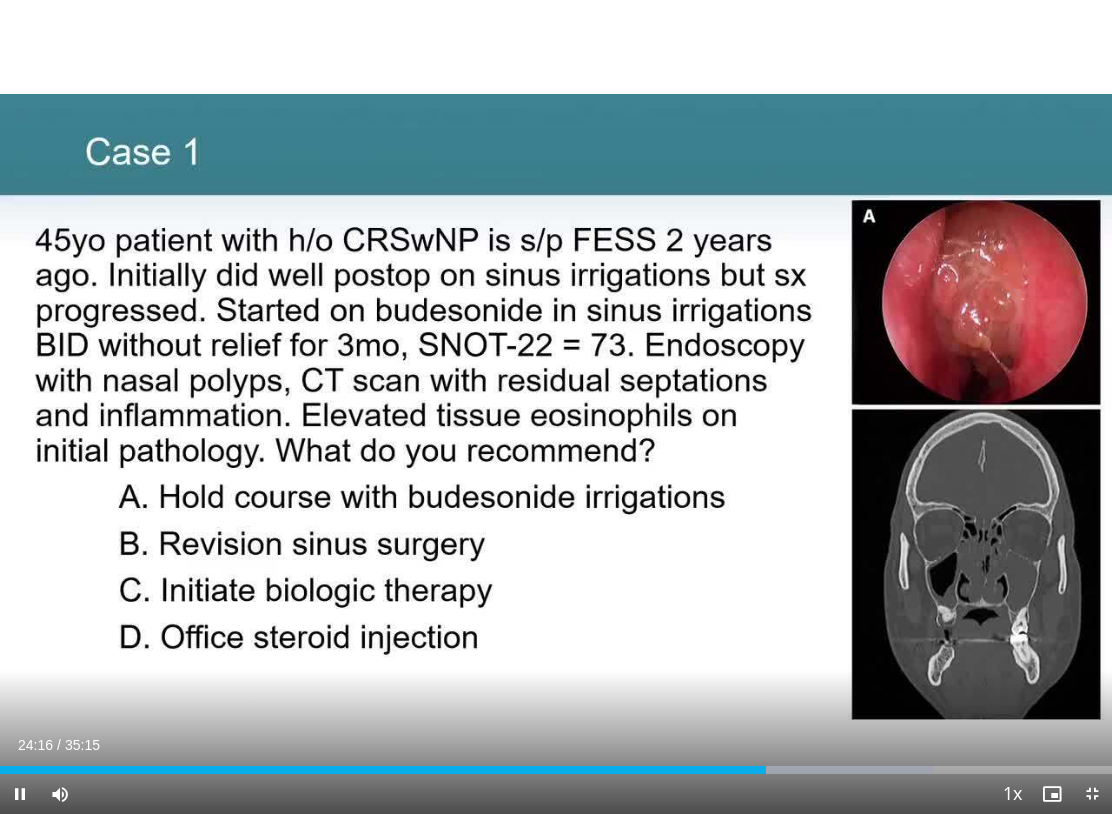 click on "40 seconds
Tap to unmute" at bounding box center (556, 407) 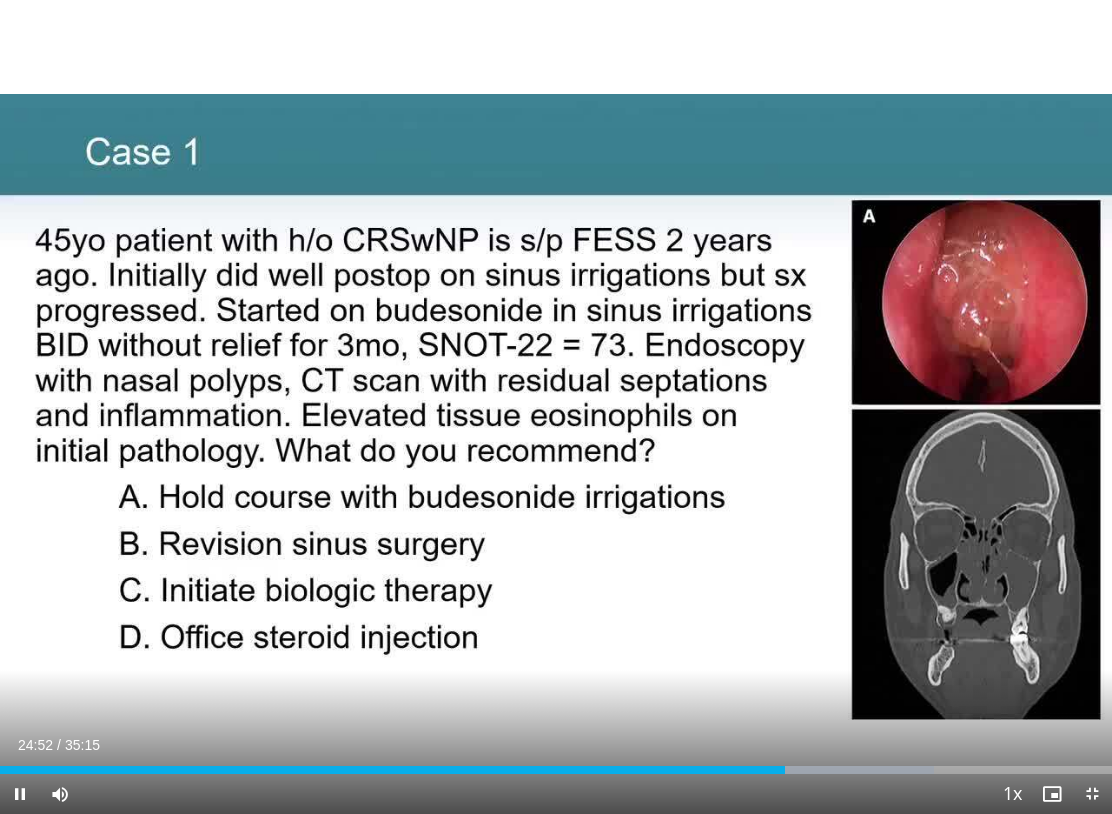 click on "40 seconds
Tap to unmute" at bounding box center (556, 407) 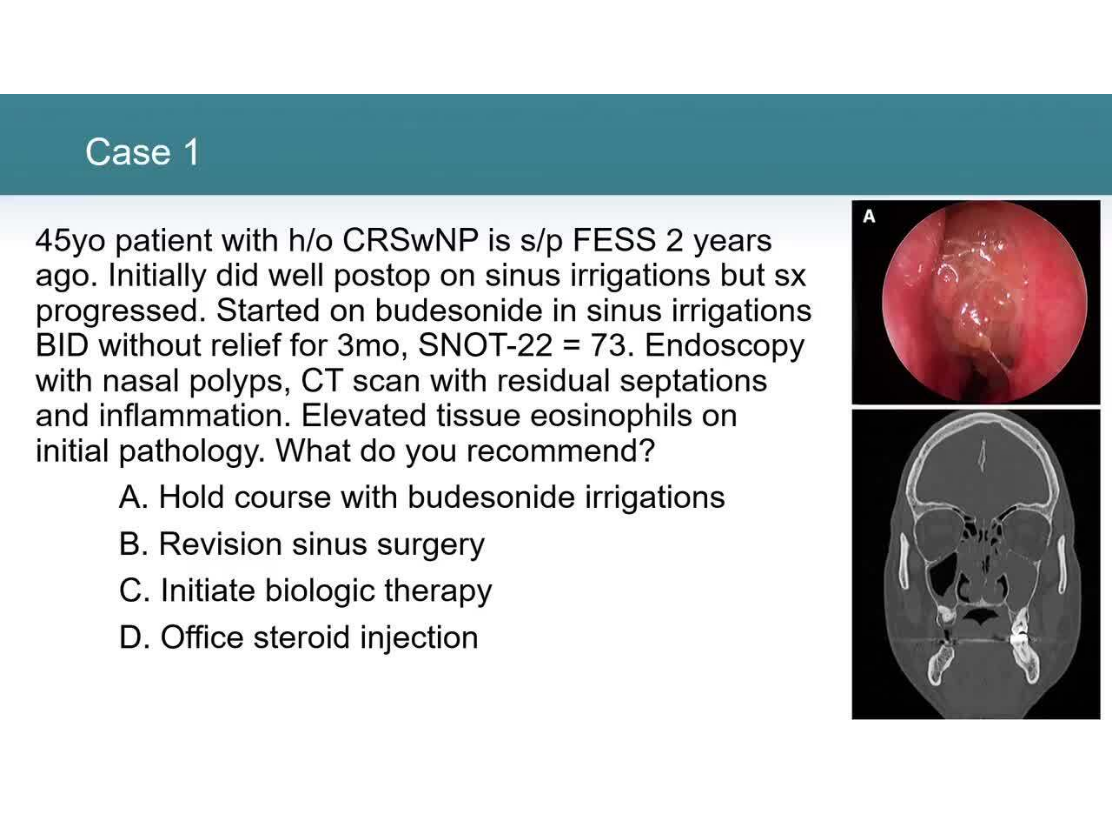 click on "Specialties
Adult & Family Medicine
Allergy, Asthma, Immunology
Anesthesiology
Cardiology
Dental
Dermatology
Endocrinology
Gastroenterology & Hepatology
General Surgery
Hematology & Oncology
Infectious Disease
Nephrology
Neurology
Neurosurgery
Obstetrics & Gynecology
Ophthalmology
Oral Maxillofacial
Orthopaedics
Otolaryngology
Pediatrics
Plastic Surgery
Podiatry
Psychiatry
Pulmonology
Radiation Oncology
Radiology
Rheumatology
Urology
Videos" at bounding box center (556, 387) 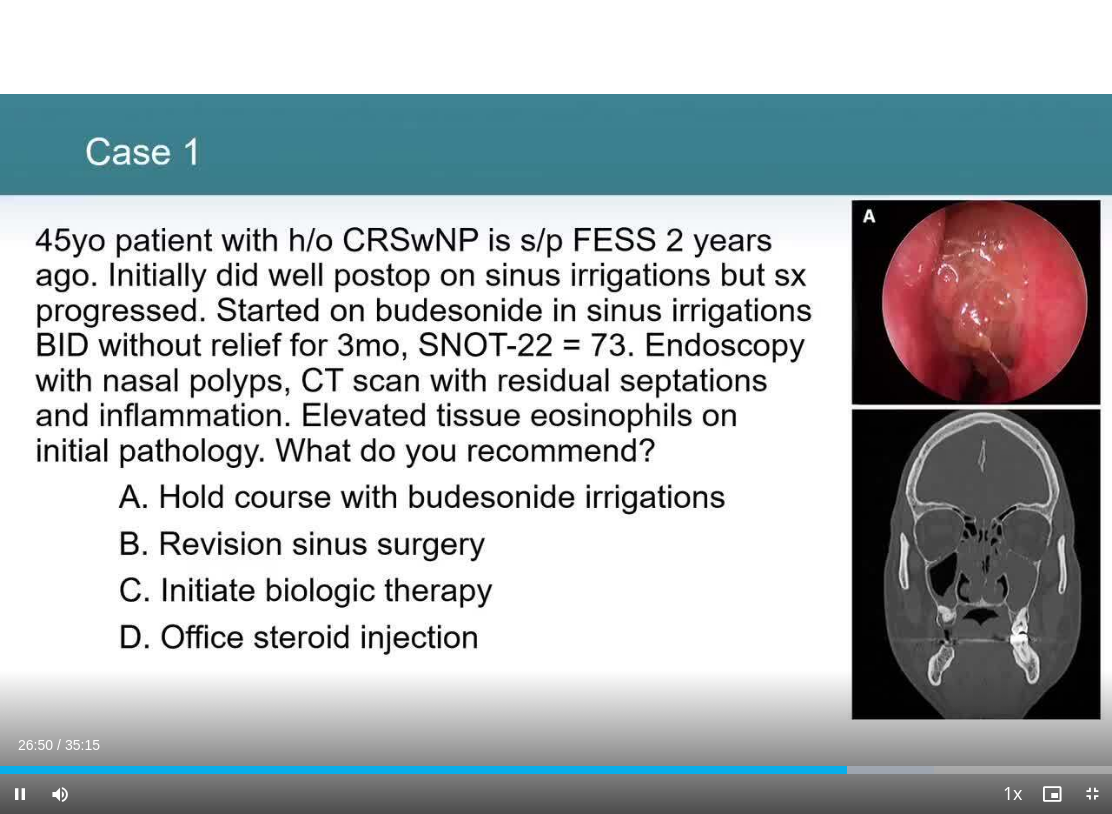click on "40 seconds
Tap to unmute" at bounding box center (556, 407) 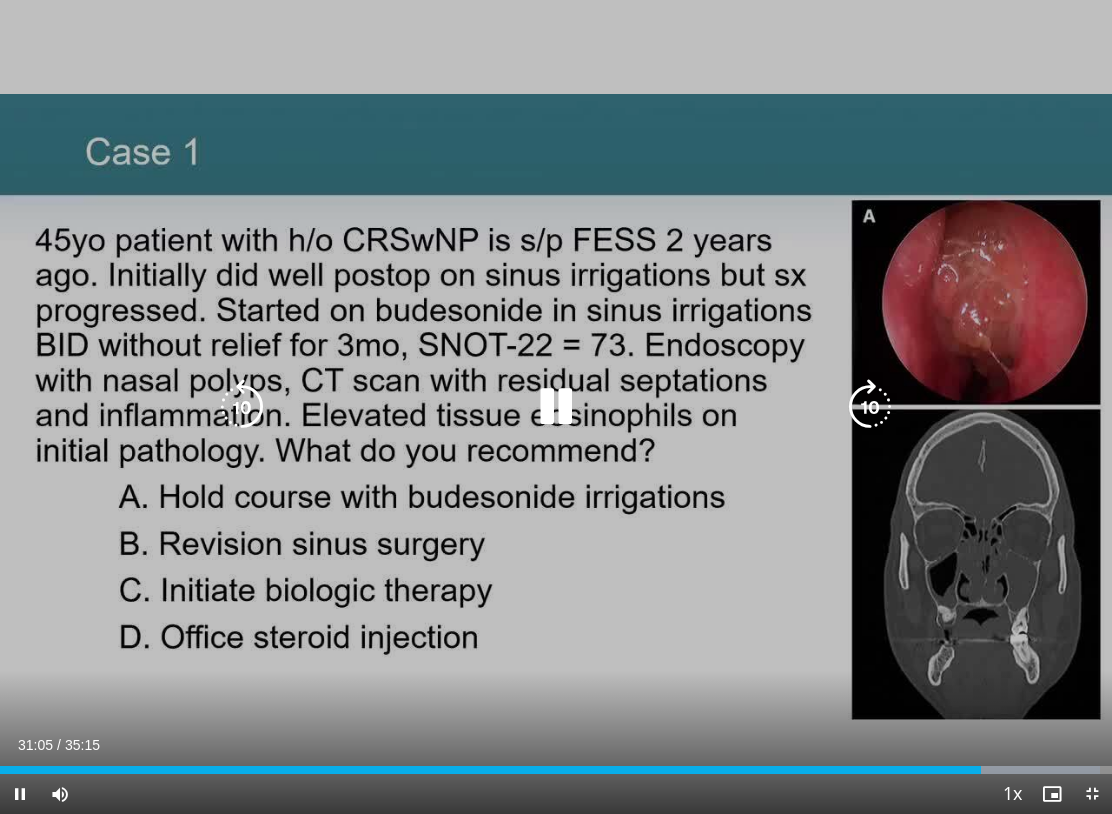 click on "40 seconds
Tap to unmute" at bounding box center [556, 407] 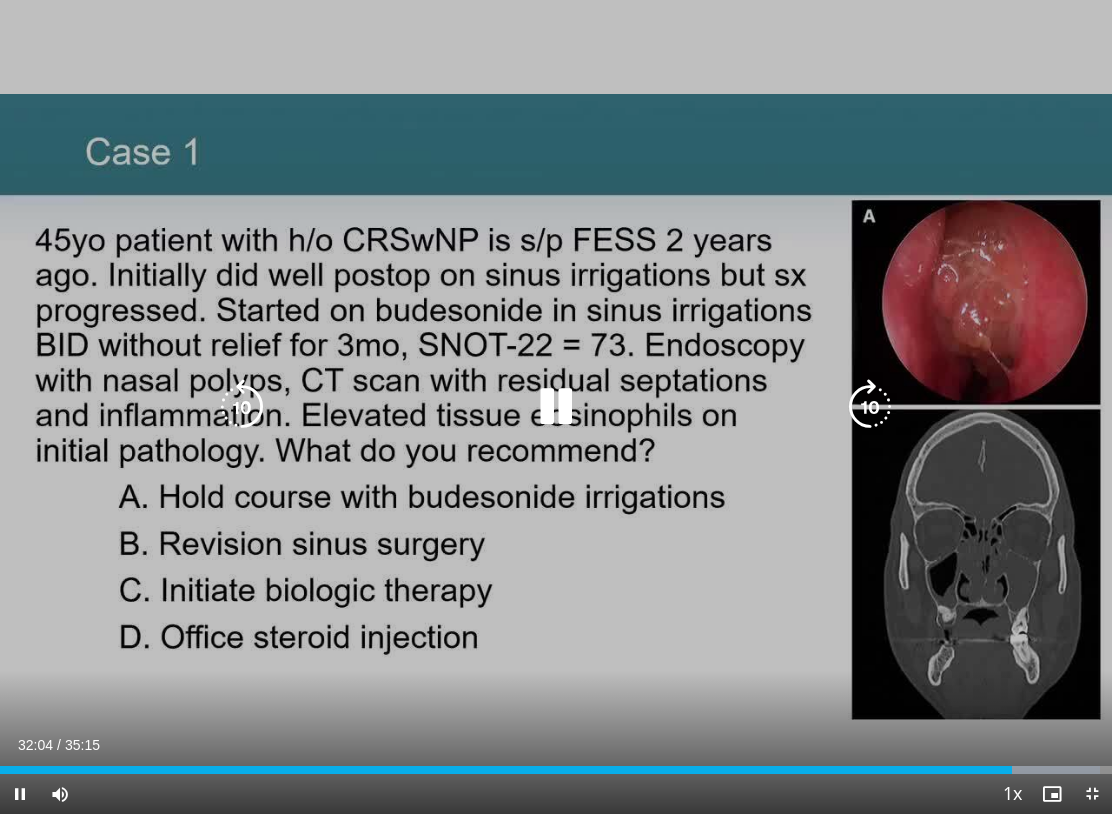 click at bounding box center (870, 407) 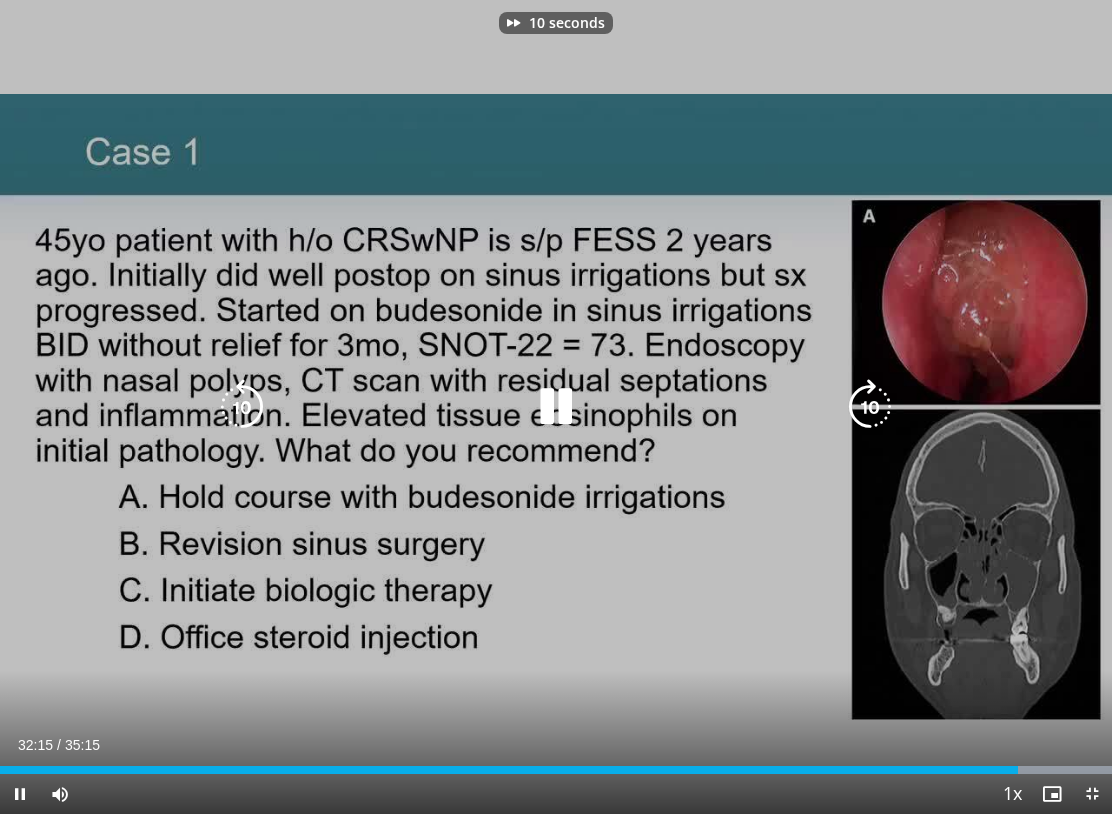 click at bounding box center [870, 407] 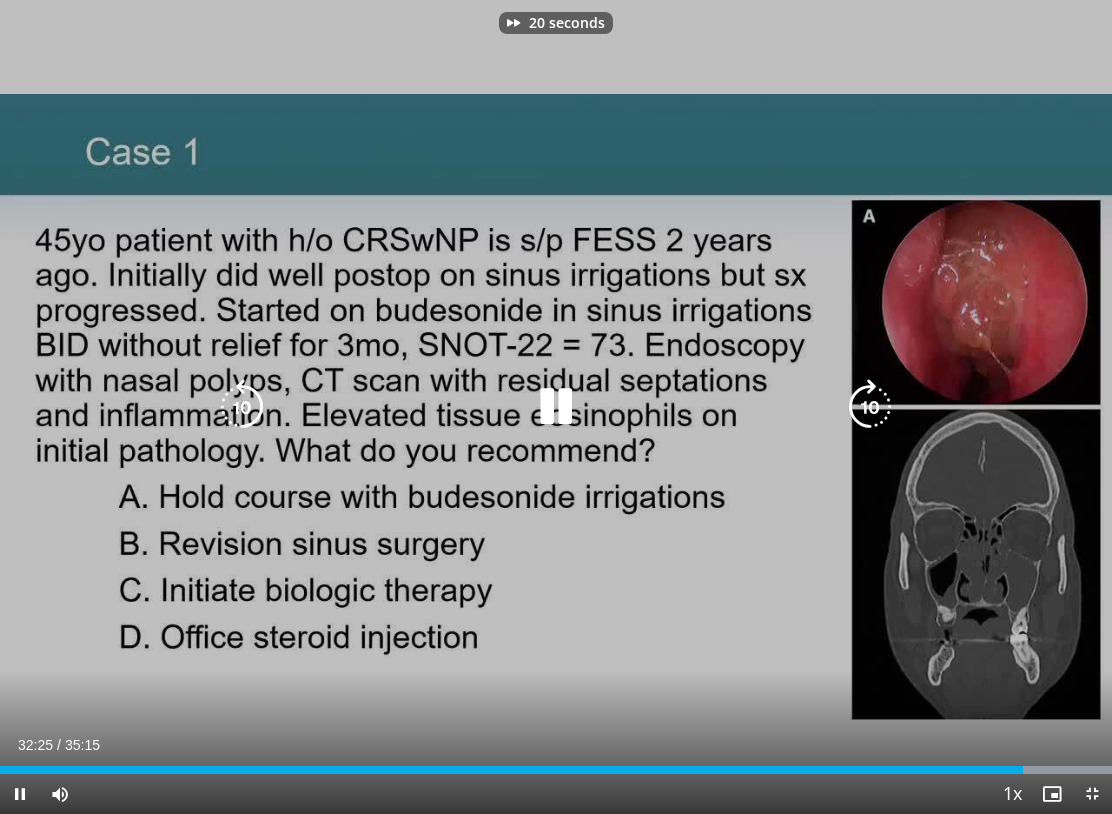 click at bounding box center [870, 407] 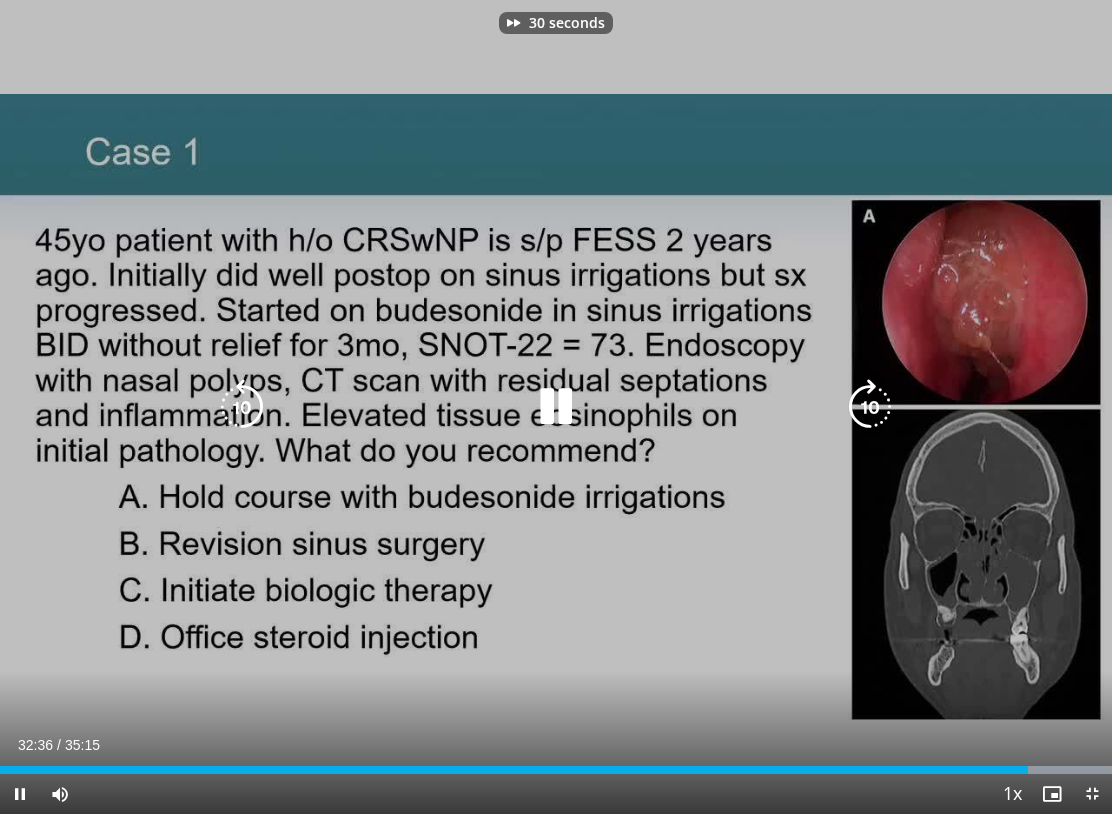 click at bounding box center [870, 407] 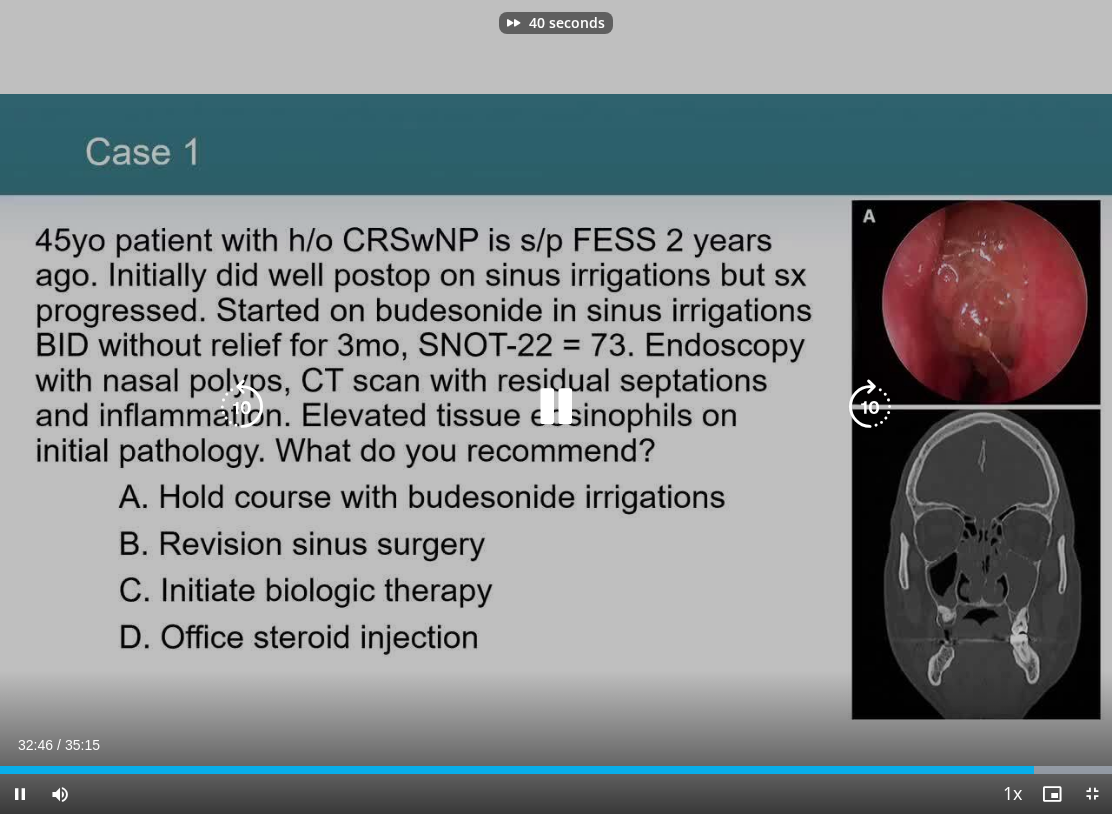 click at bounding box center [870, 407] 